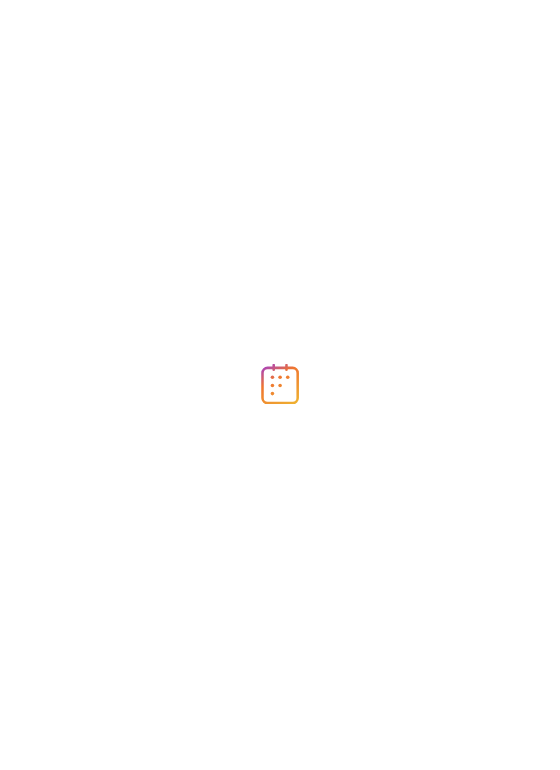 scroll, scrollTop: 0, scrollLeft: 0, axis: both 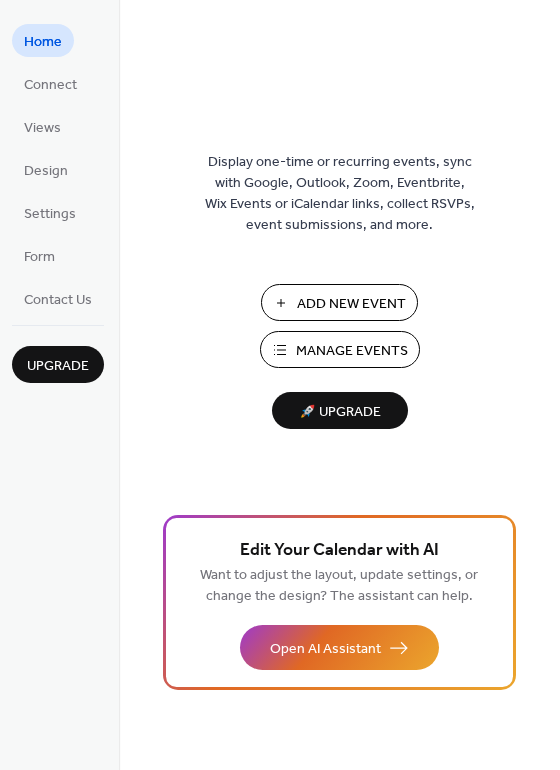 click on "Manage Events" at bounding box center (352, 351) 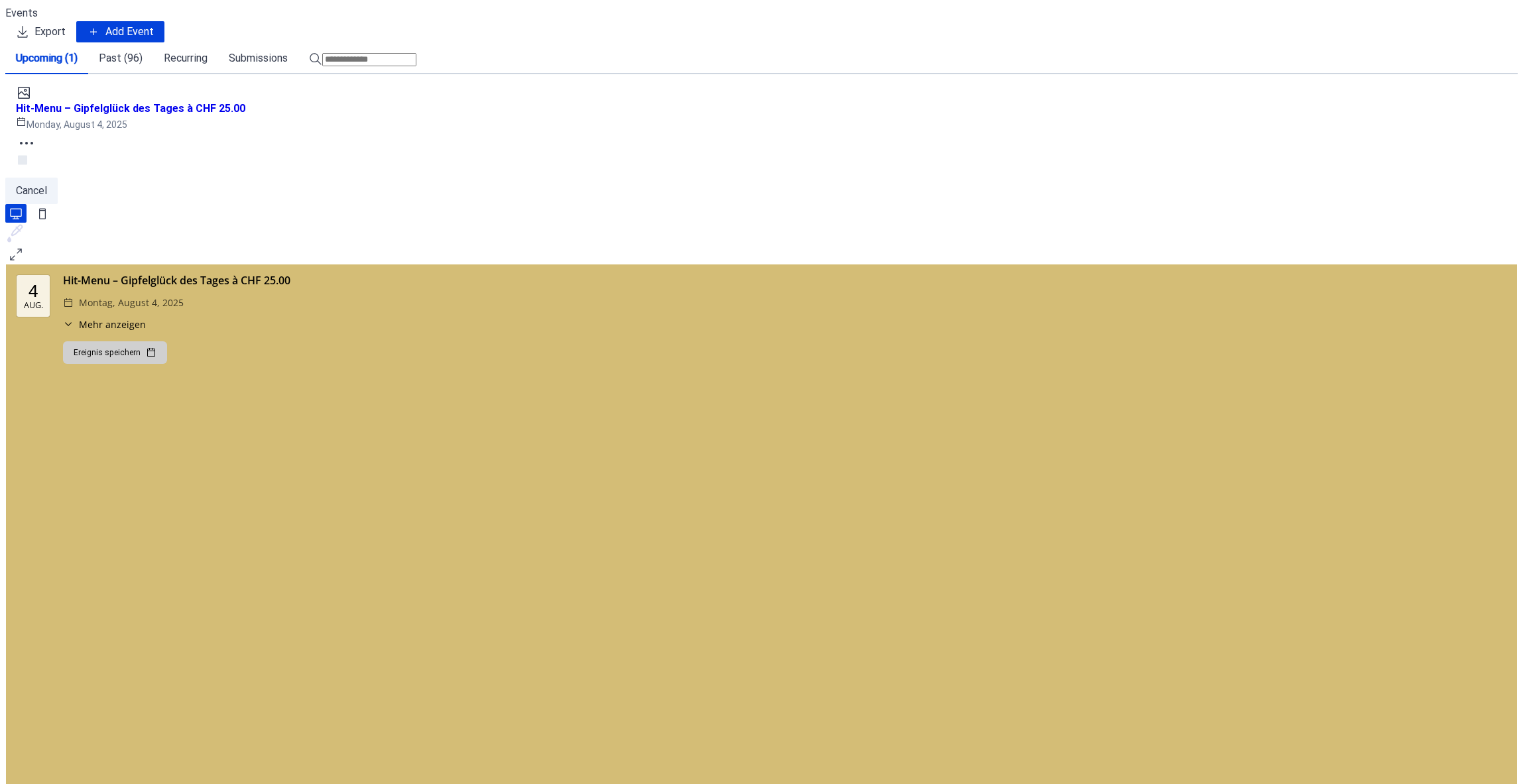 scroll, scrollTop: 0, scrollLeft: 0, axis: both 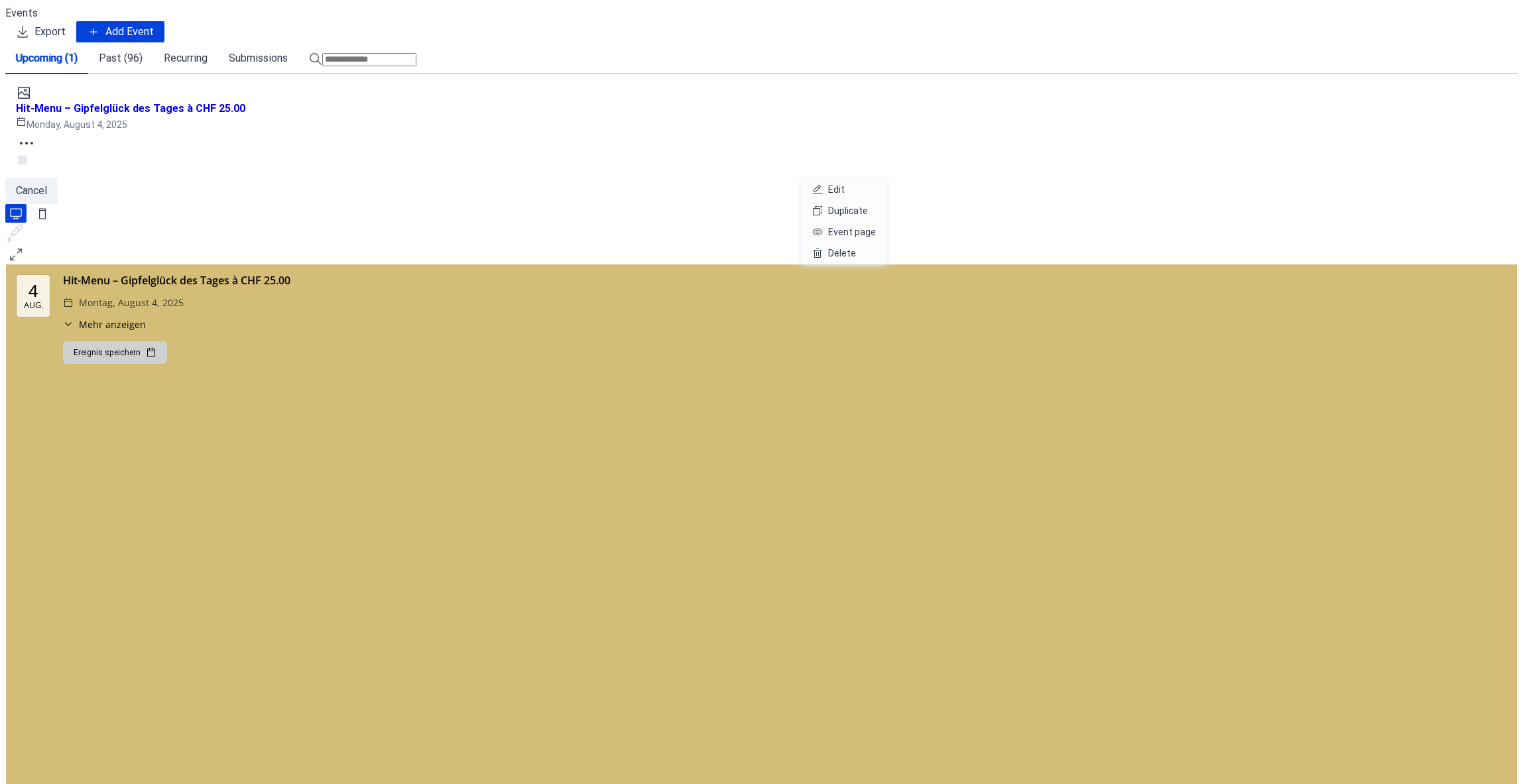click 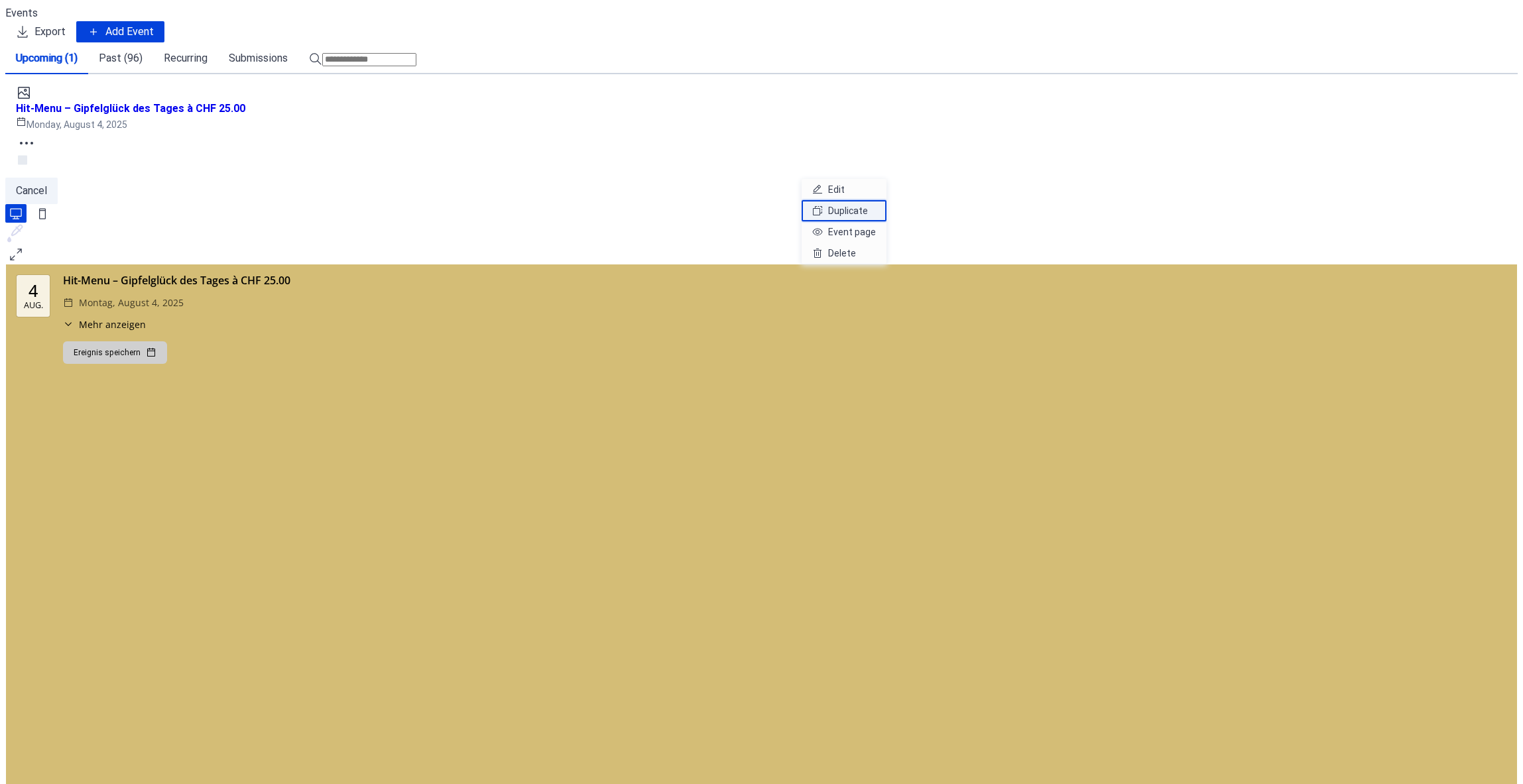 click on "Duplicate" at bounding box center (848, 211) 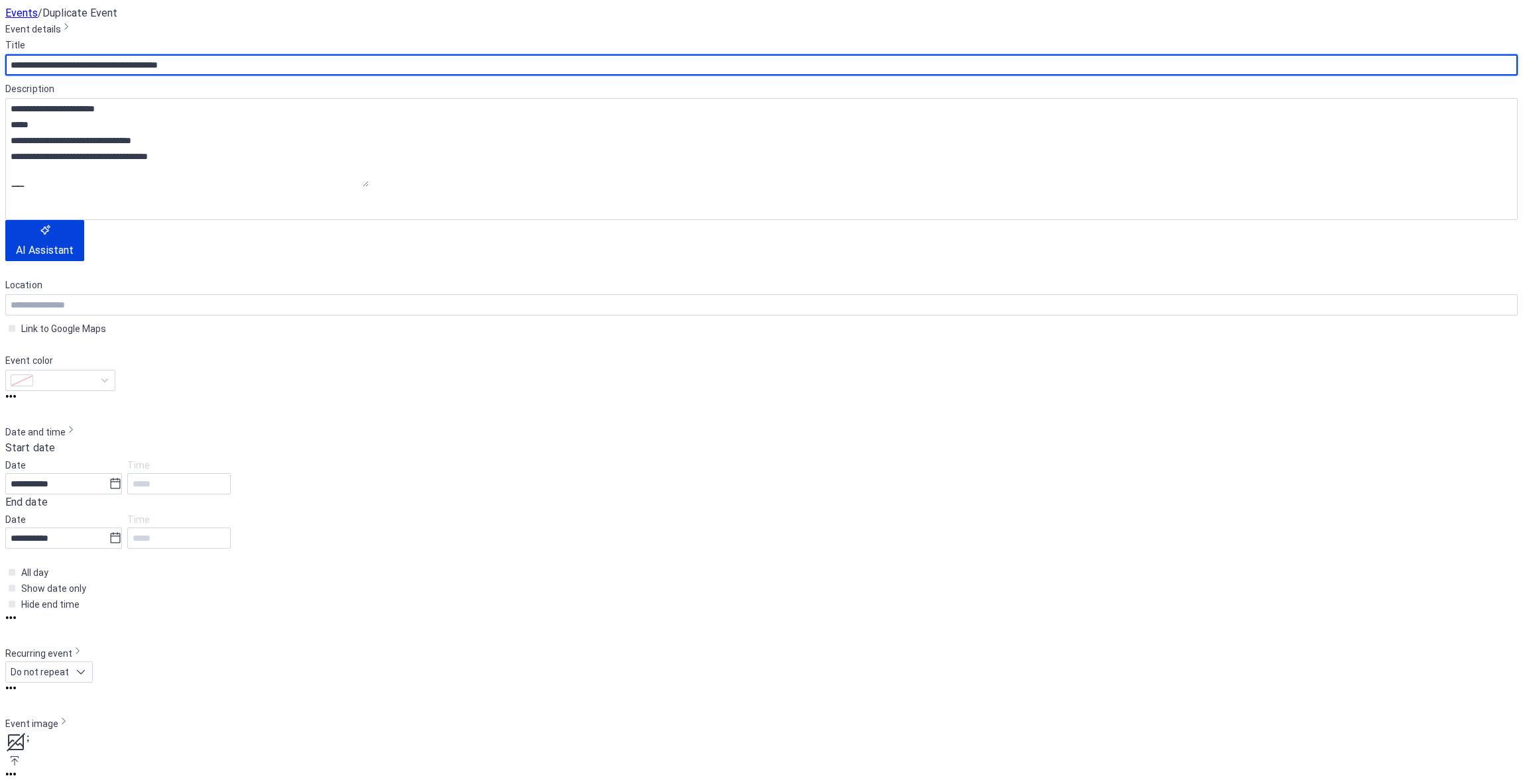 scroll, scrollTop: 66, scrollLeft: 0, axis: vertical 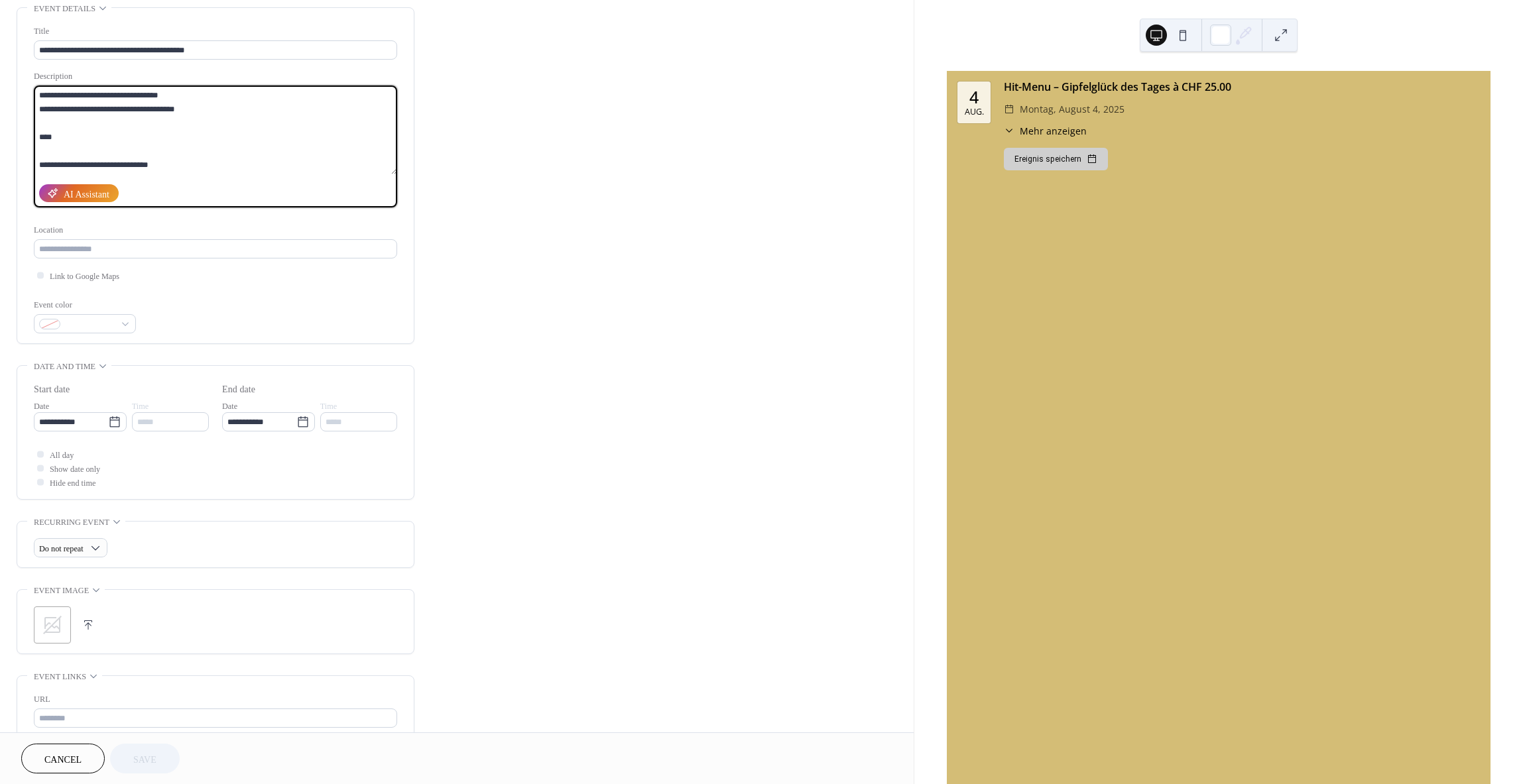 drag, startPoint x: 40, startPoint y: 122, endPoint x: 62, endPoint y: 171, distance: 53.712196 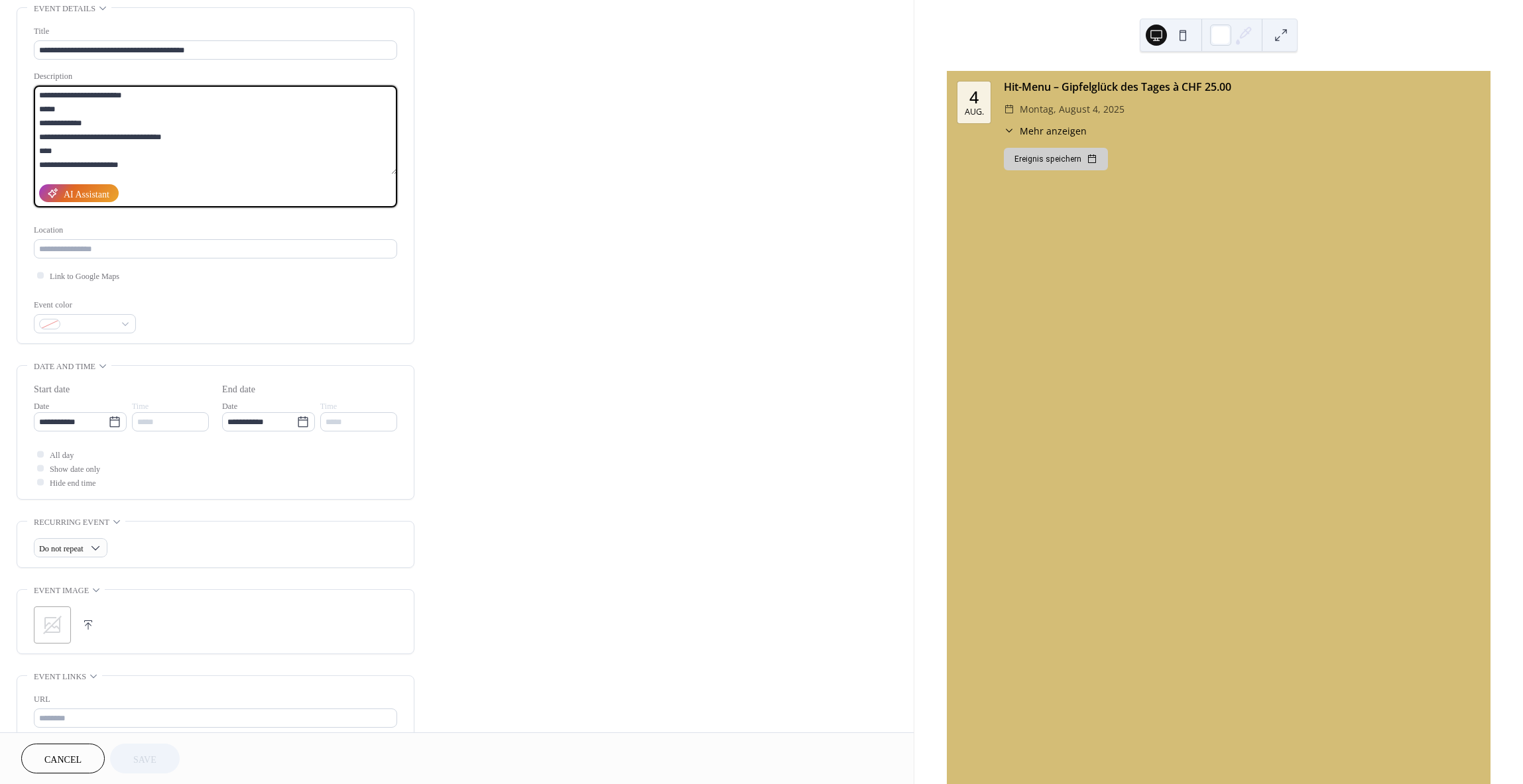 scroll, scrollTop: 0, scrollLeft: 0, axis: both 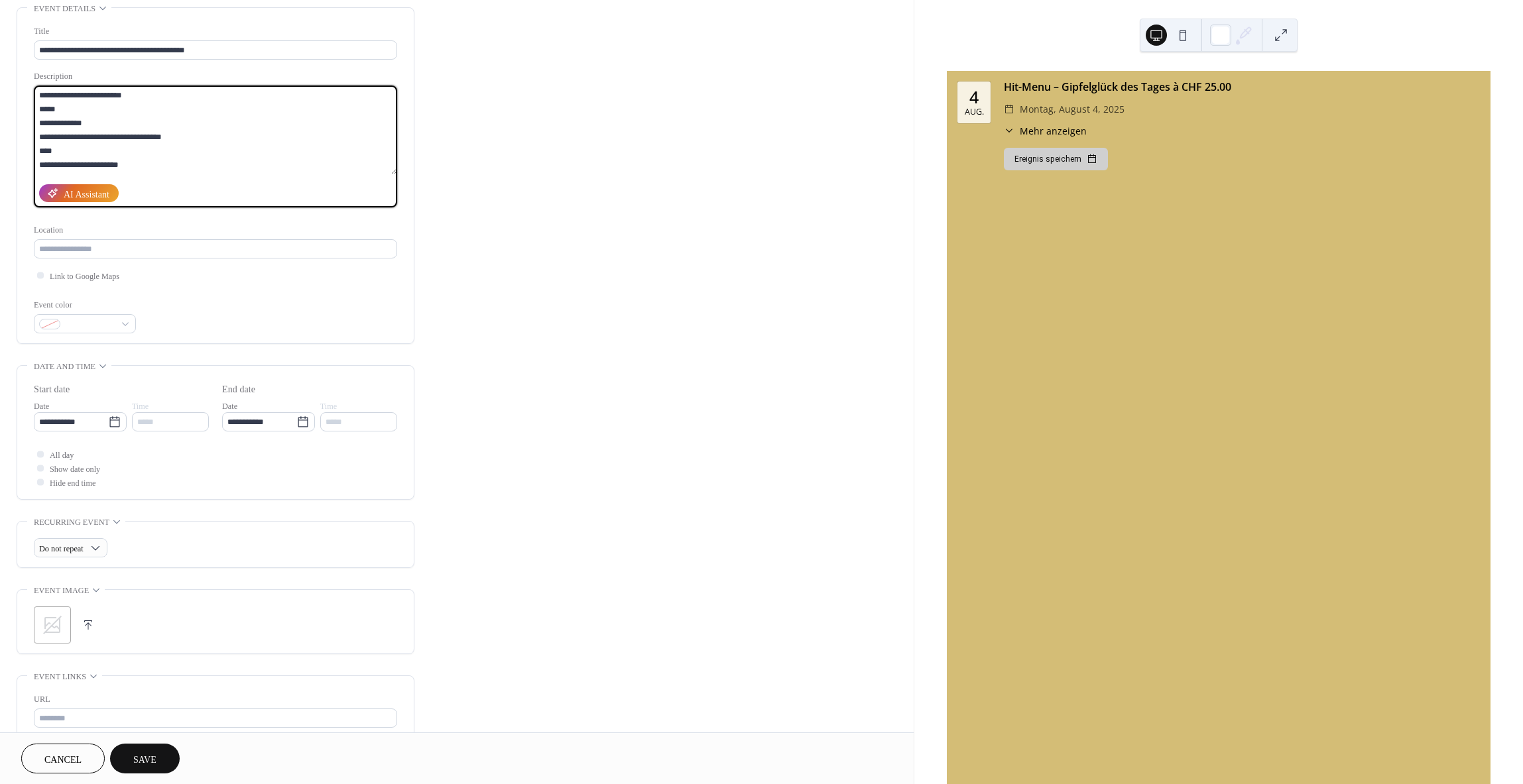 click on "**********" at bounding box center [215, 130] 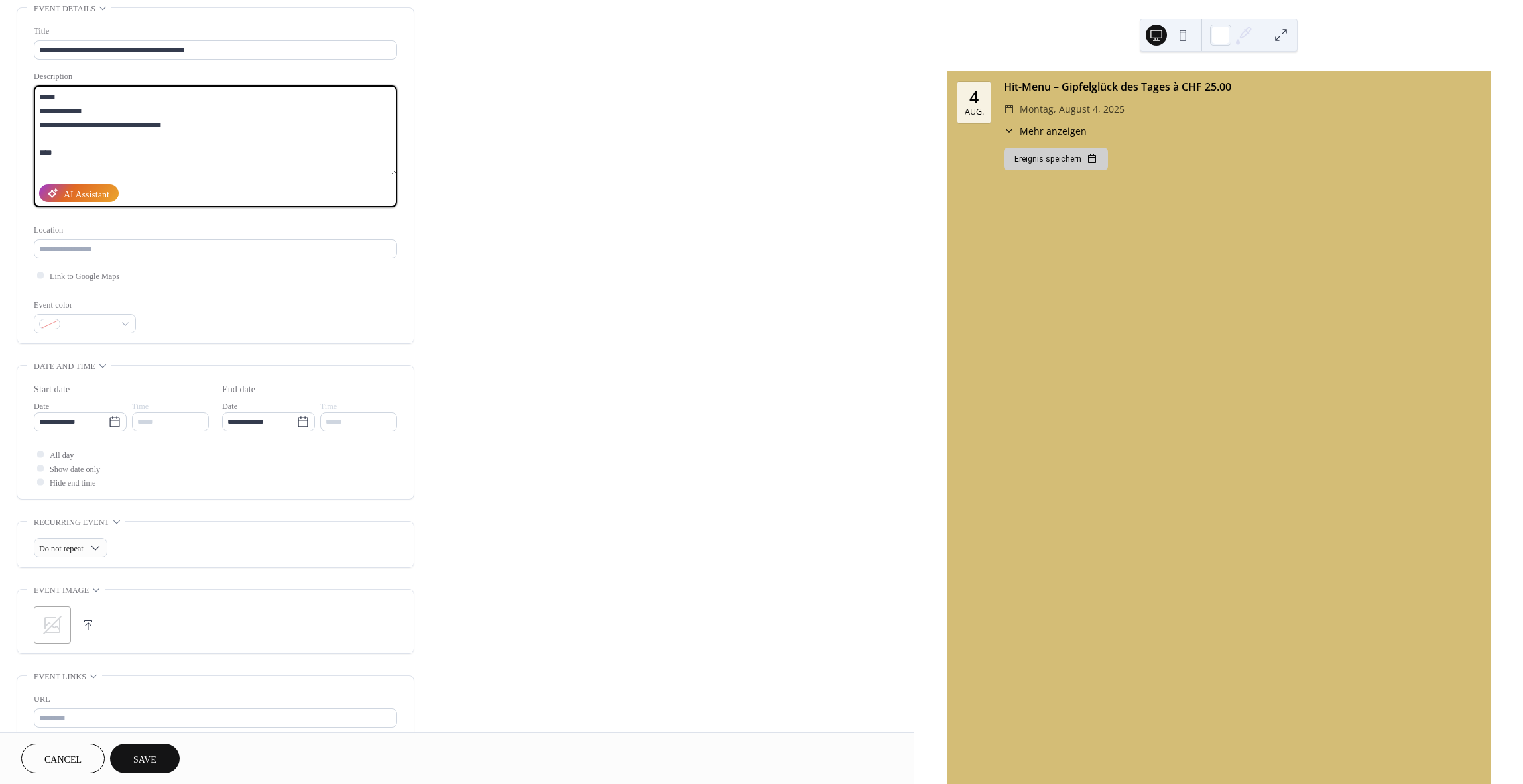 scroll, scrollTop: 26, scrollLeft: 0, axis: vertical 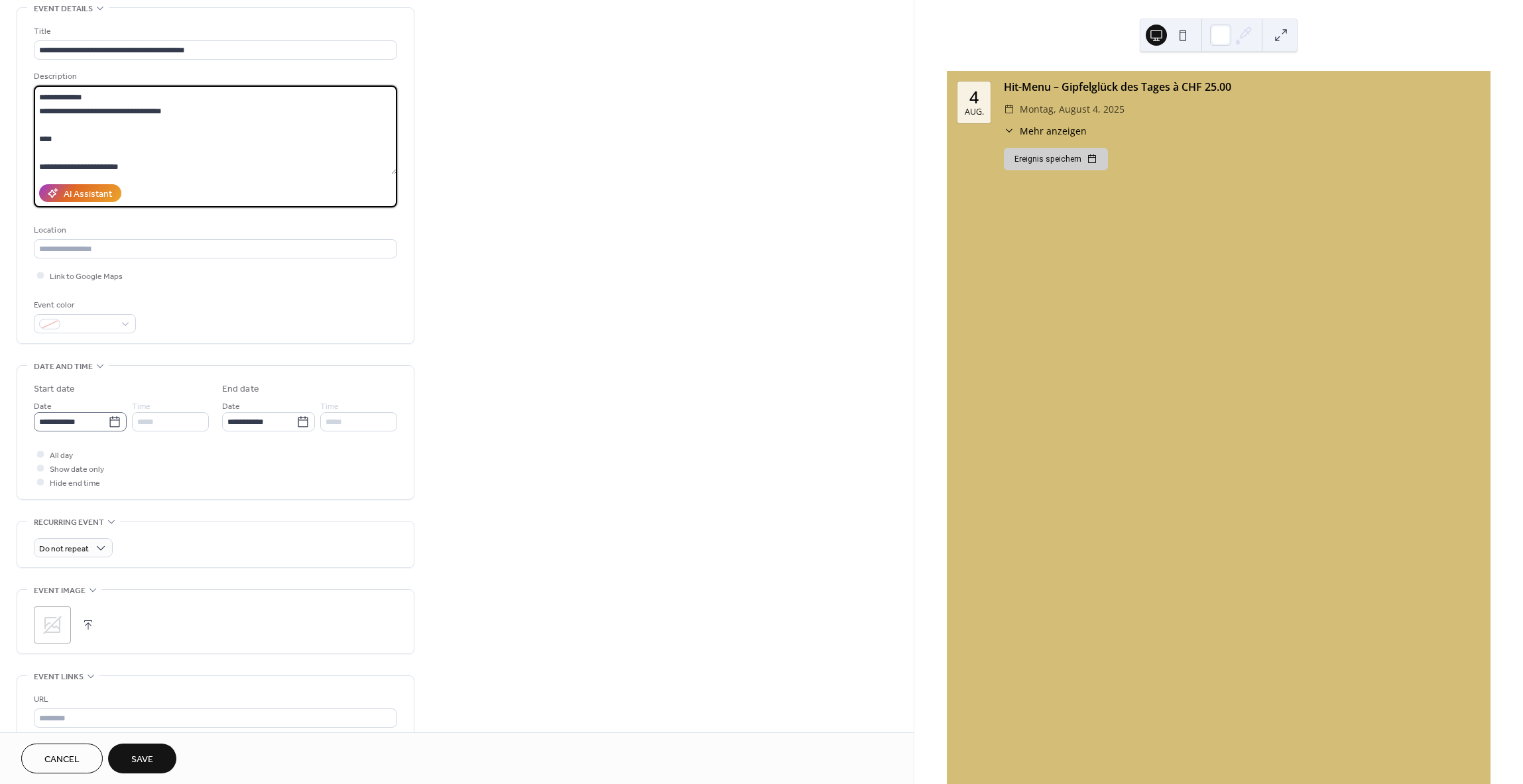 type on "**********" 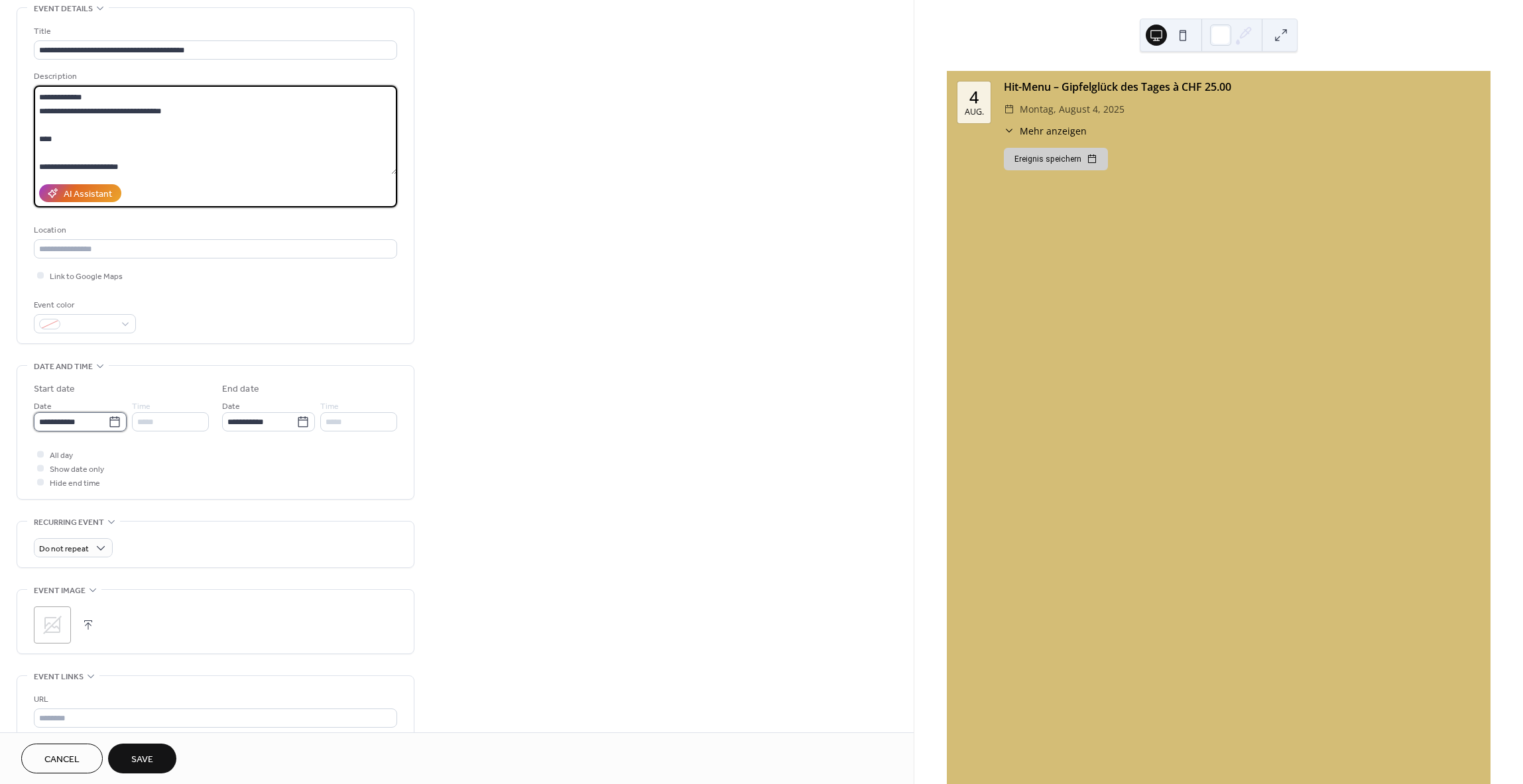 click on "**********" at bounding box center (71, 421) 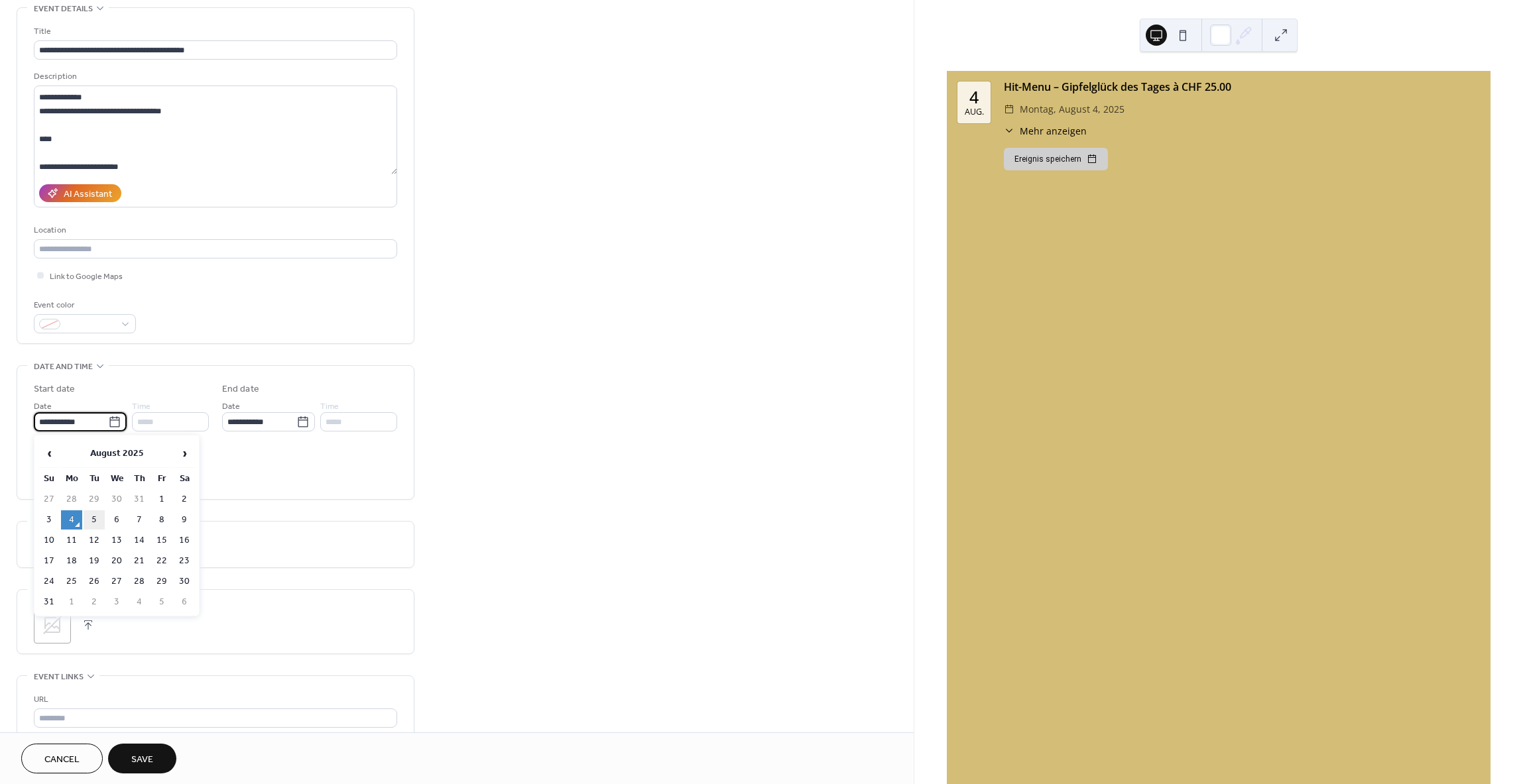 click on "5" at bounding box center [94, 520] 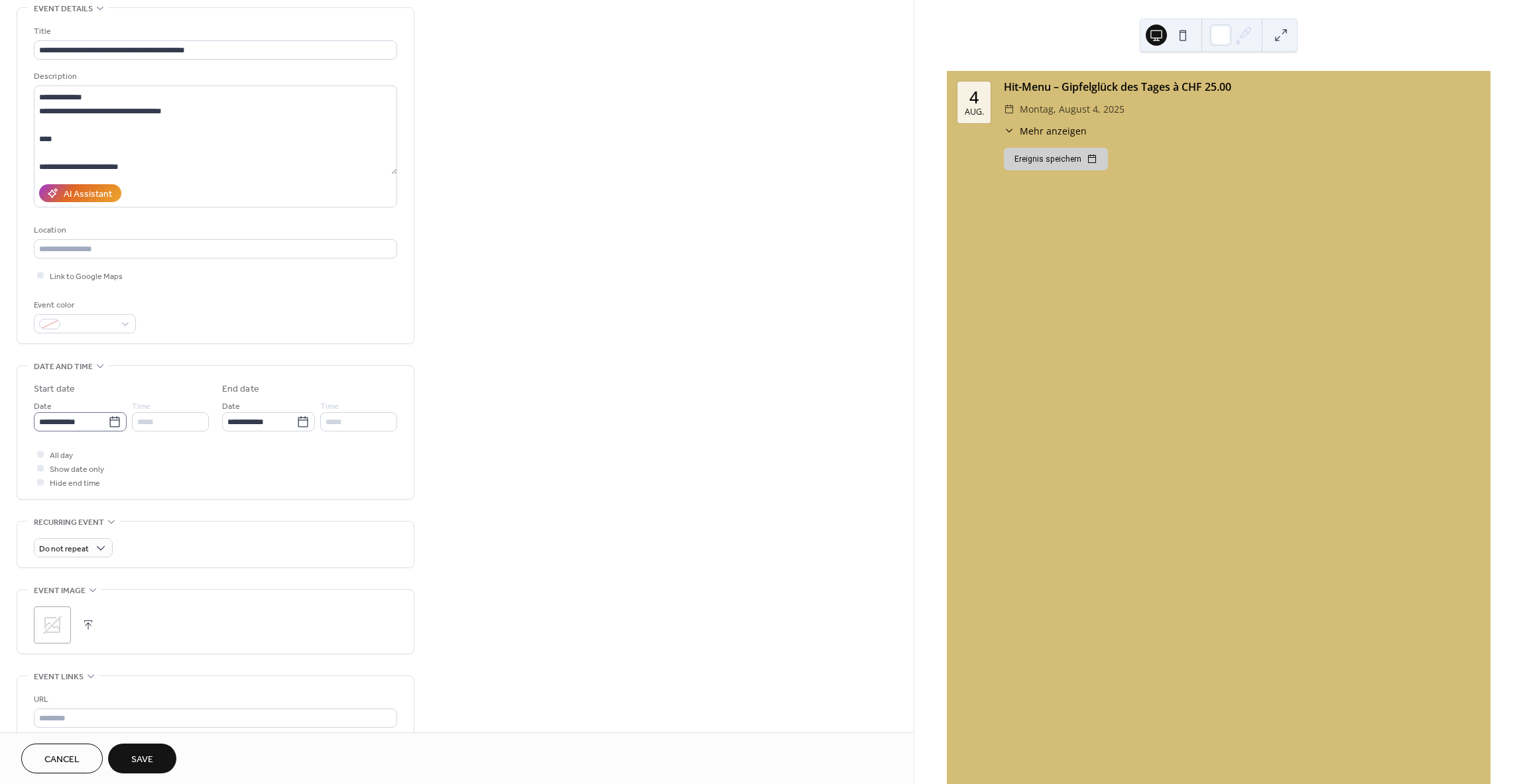 scroll, scrollTop: 1, scrollLeft: 0, axis: vertical 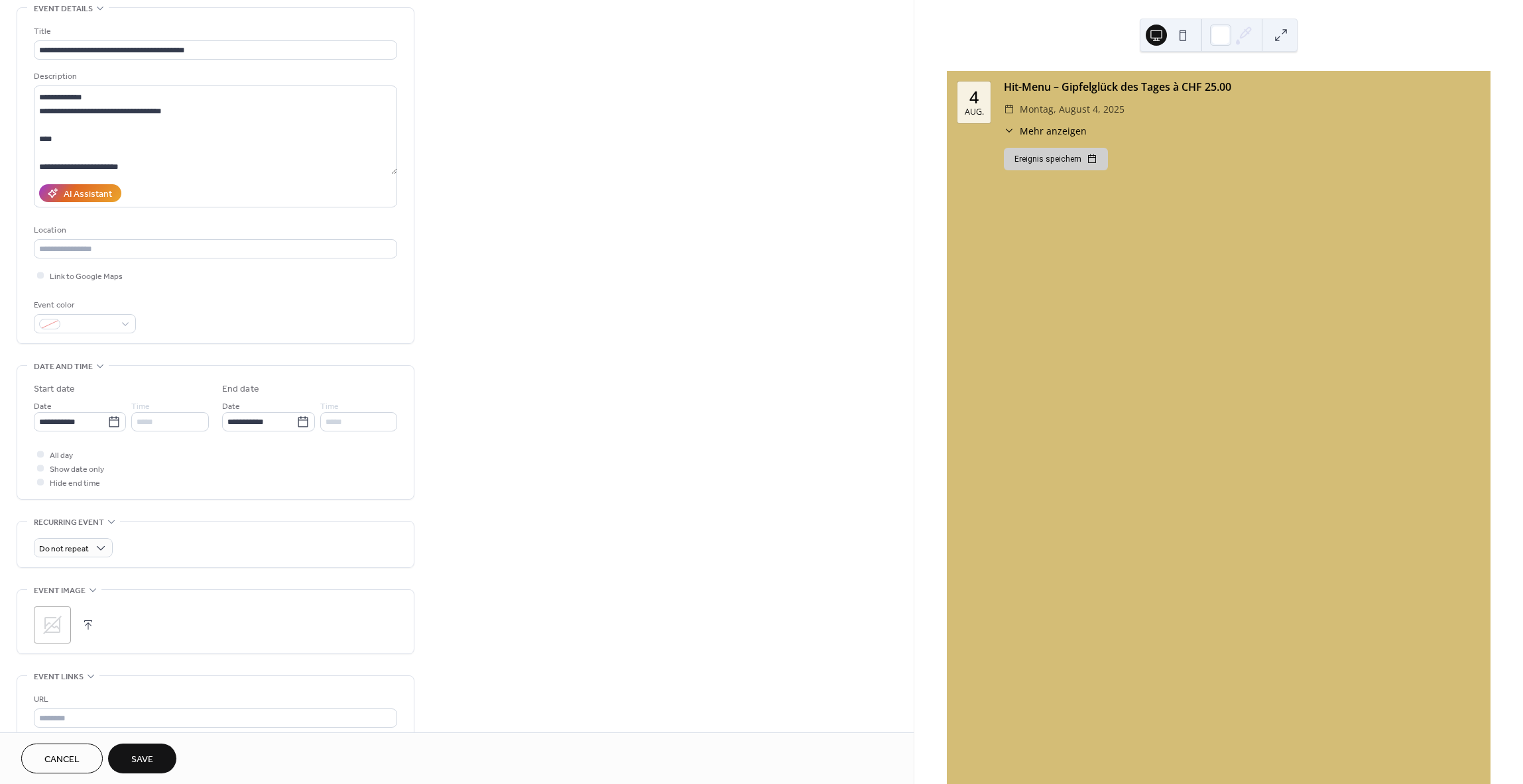 click on "Save" at bounding box center [142, 758] 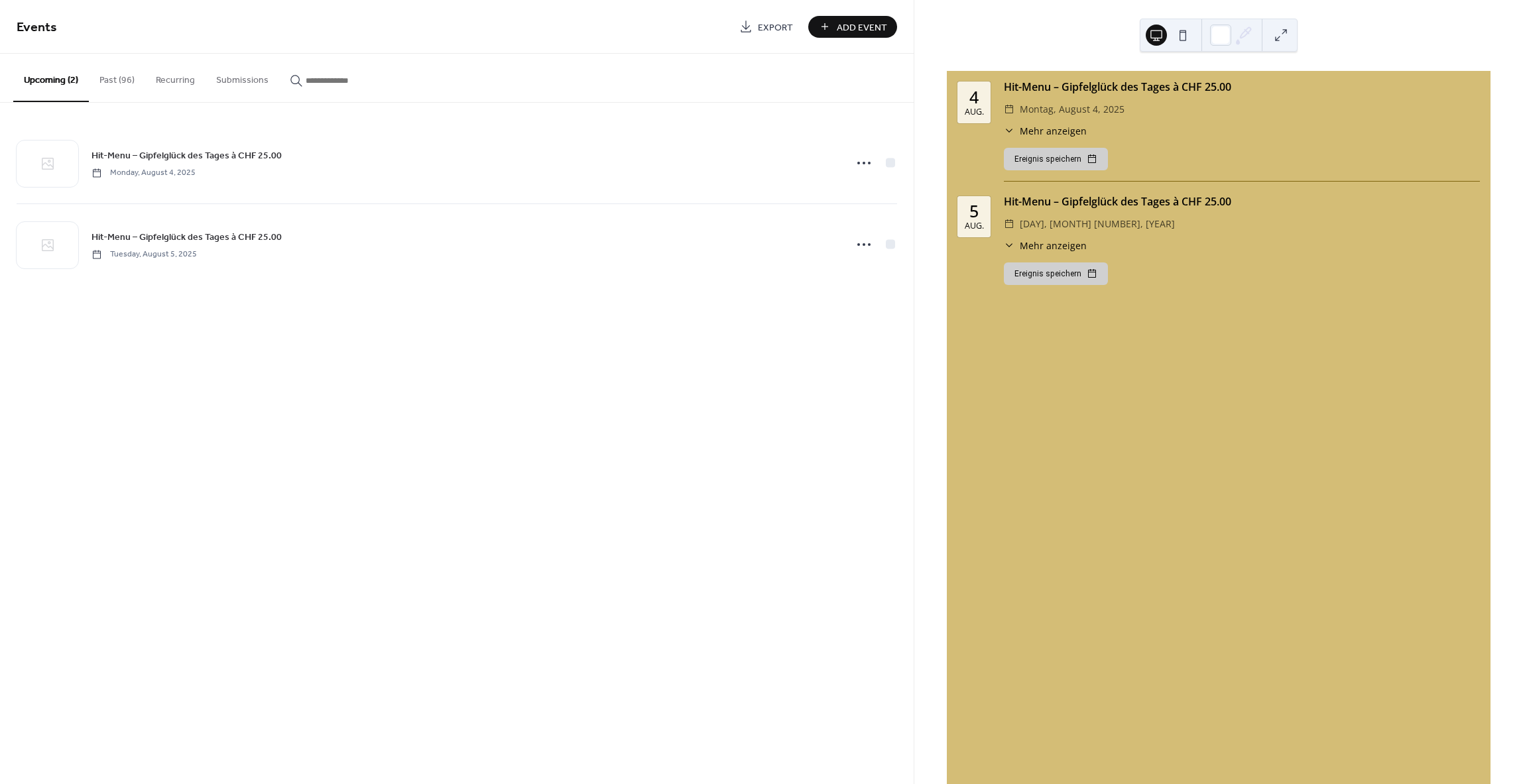 click on "Events Export Add Event Upcoming (2) Past (96) Recurring Submissions Hit-Menu – Gipfelglück des Tages à CHF 25.00 [DAY], [MONTH] [YEAR] Hit-Menu – Gipfelglück des Tages à CHF 25.00 [DAY], [MONTH] [YEAR] Cancel" at bounding box center [457, 392] 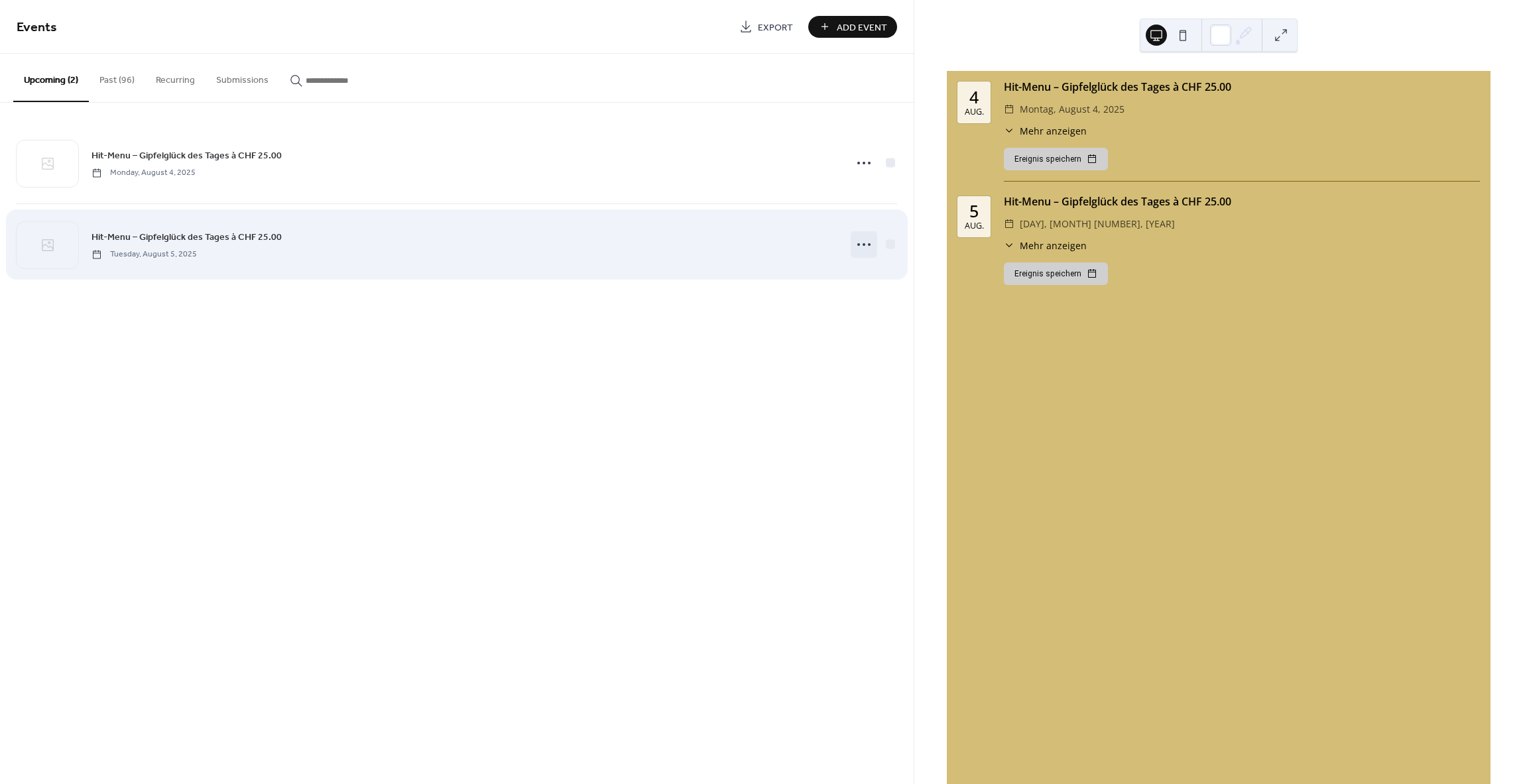 click 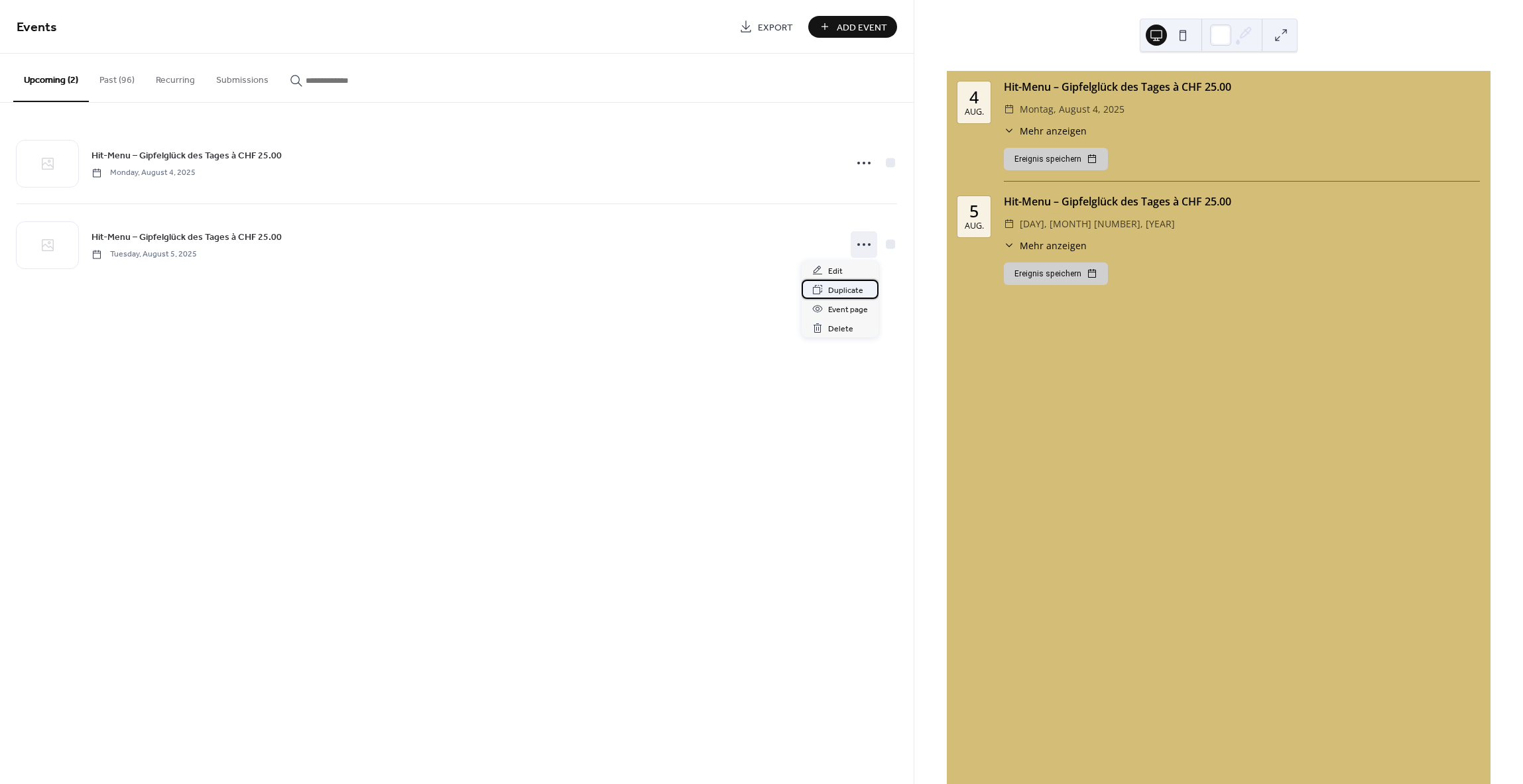 click on "Duplicate" at bounding box center (845, 290) 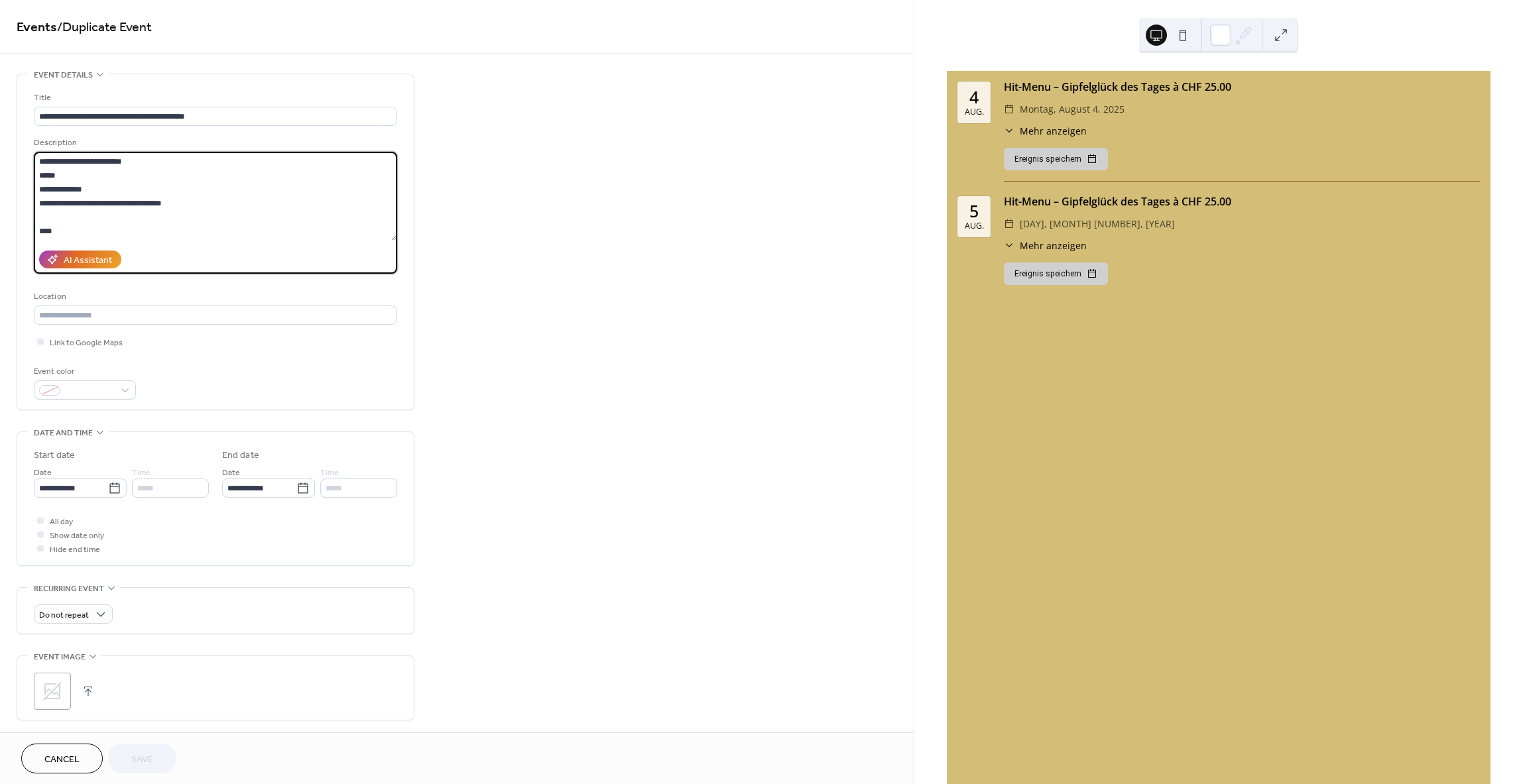 scroll, scrollTop: 42, scrollLeft: 0, axis: vertical 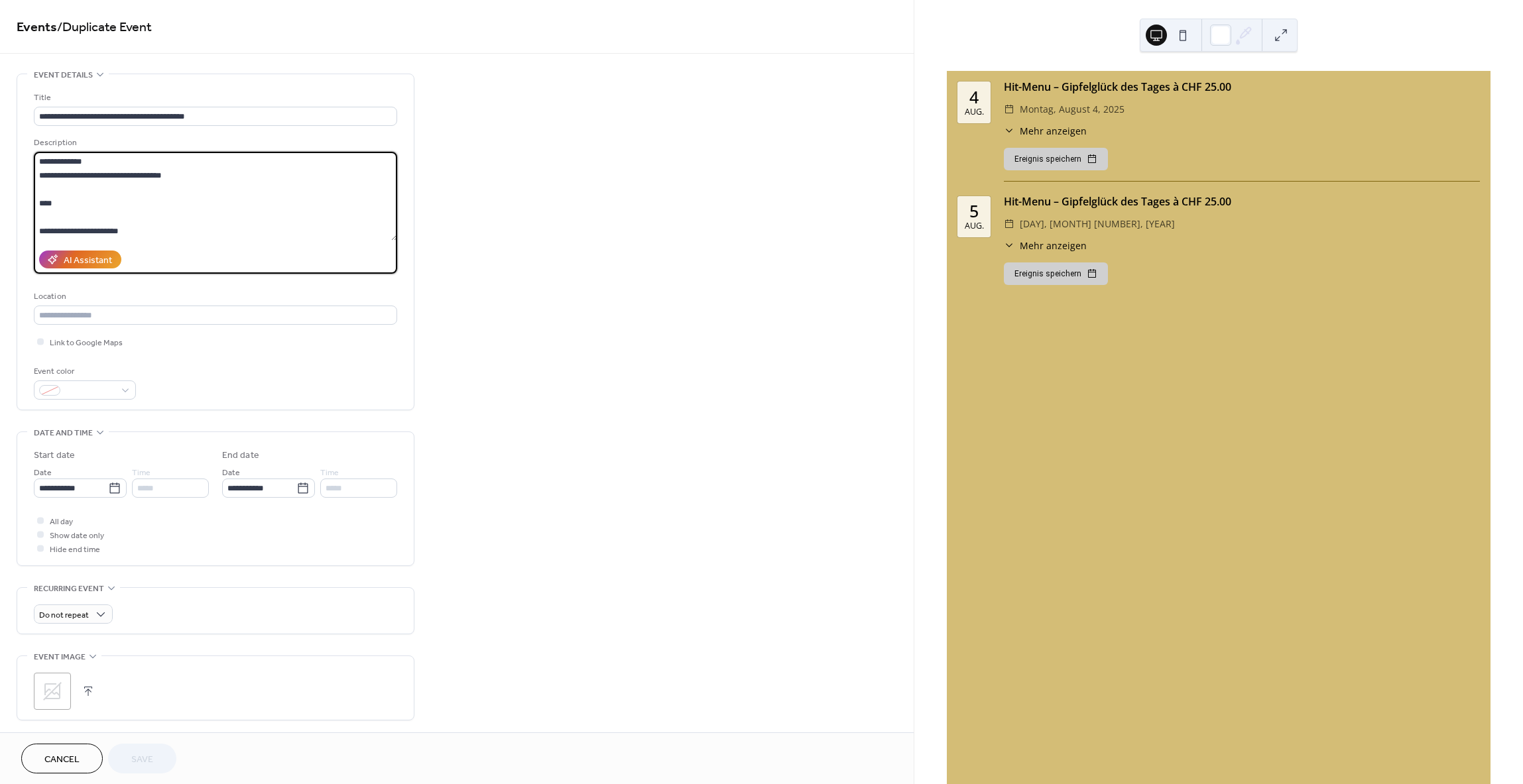 drag, startPoint x: 38, startPoint y: 188, endPoint x: 55, endPoint y: 246, distance: 60.44005 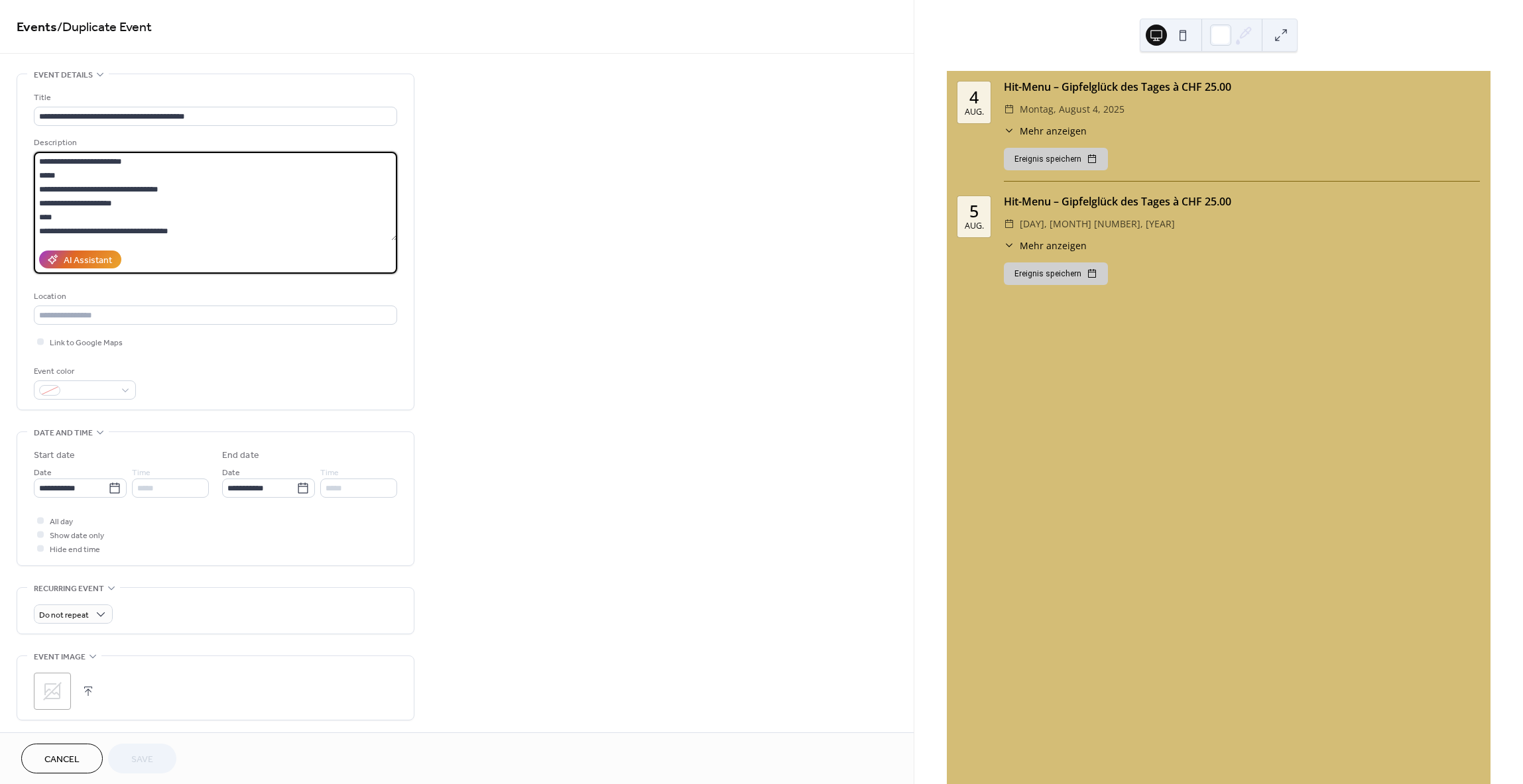 scroll, scrollTop: 0, scrollLeft: 0, axis: both 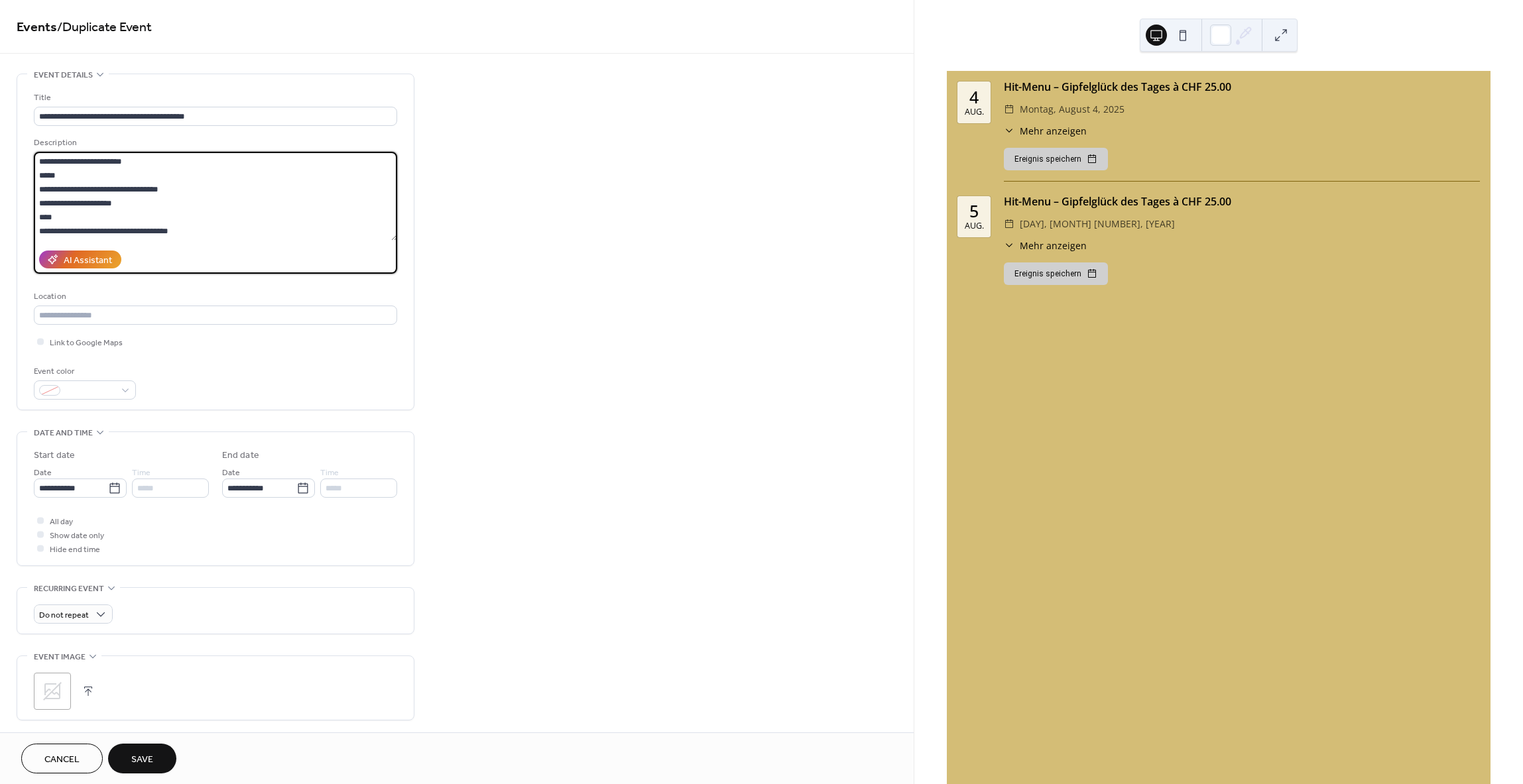 click on "**********" at bounding box center (215, 196) 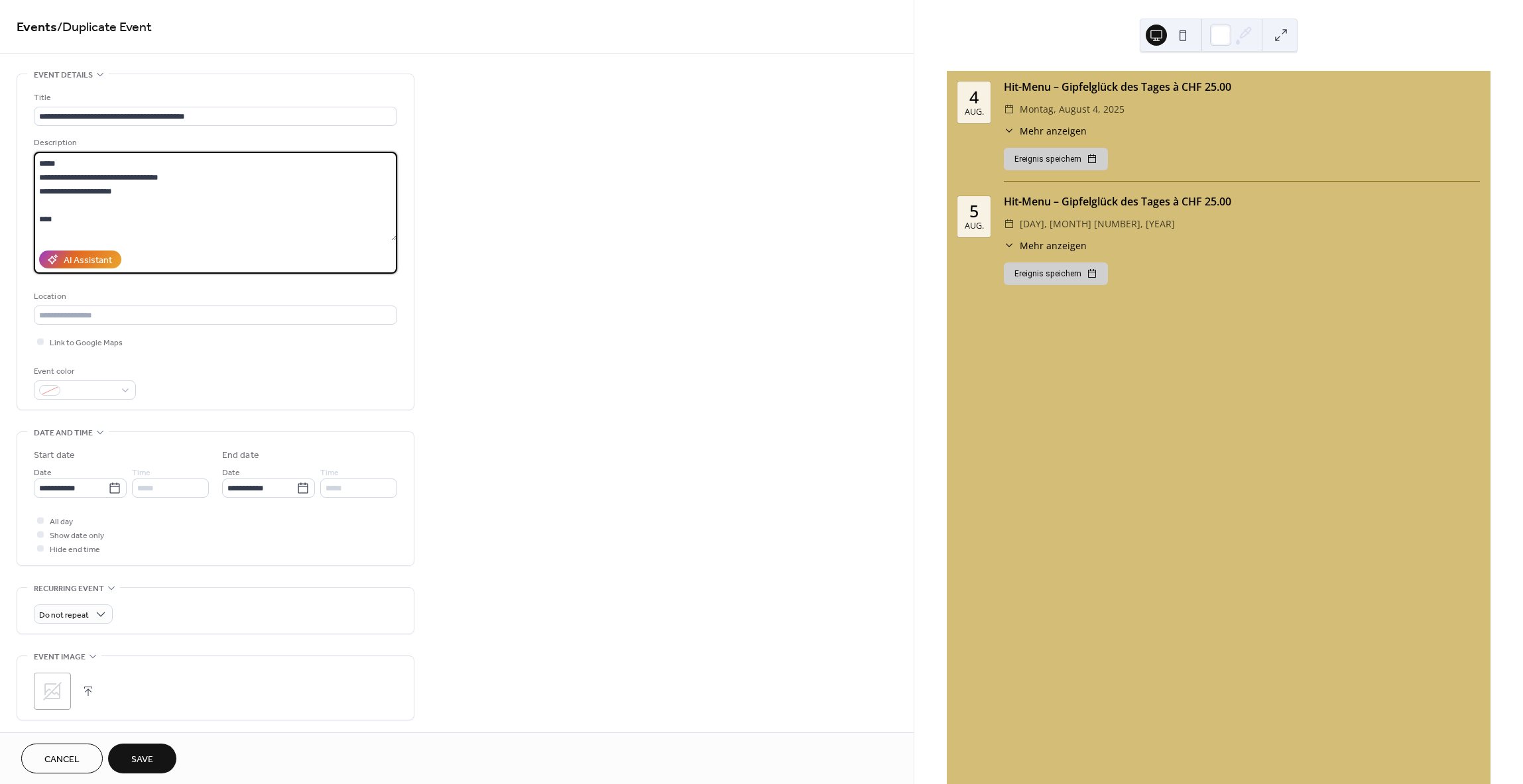 scroll, scrollTop: 26, scrollLeft: 0, axis: vertical 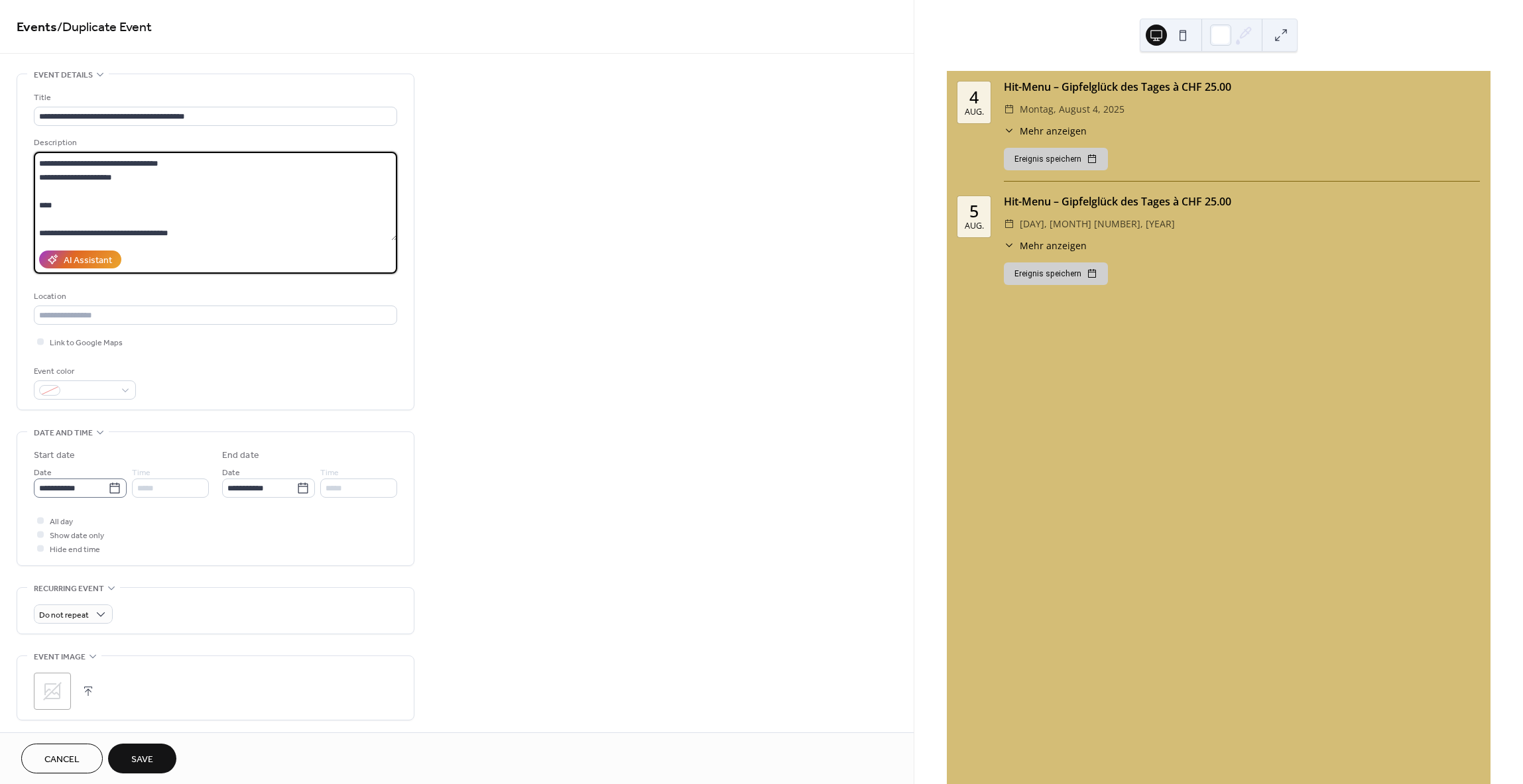 type on "**********" 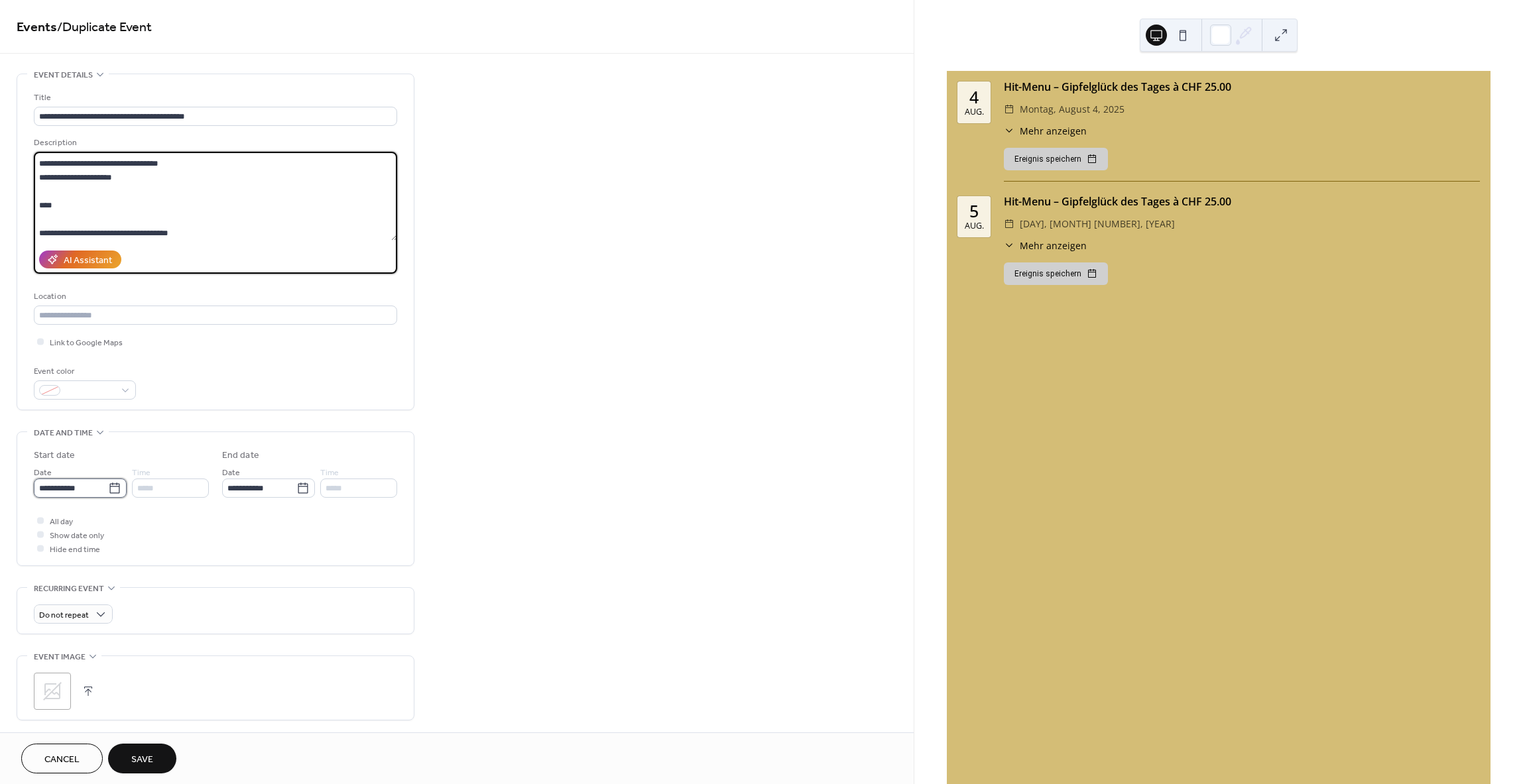 click on "**********" at bounding box center [71, 488] 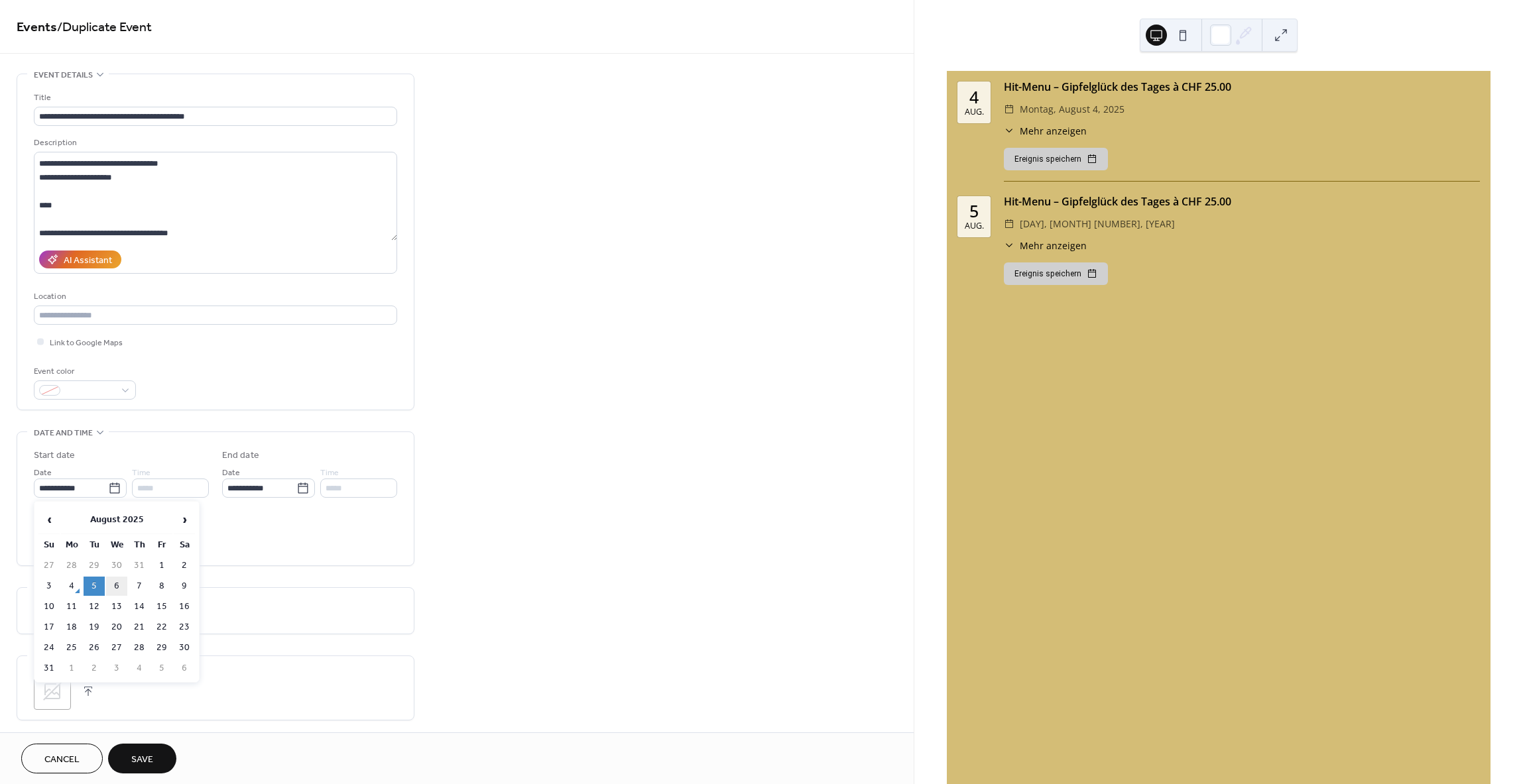 click on "6" at bounding box center (117, 586) 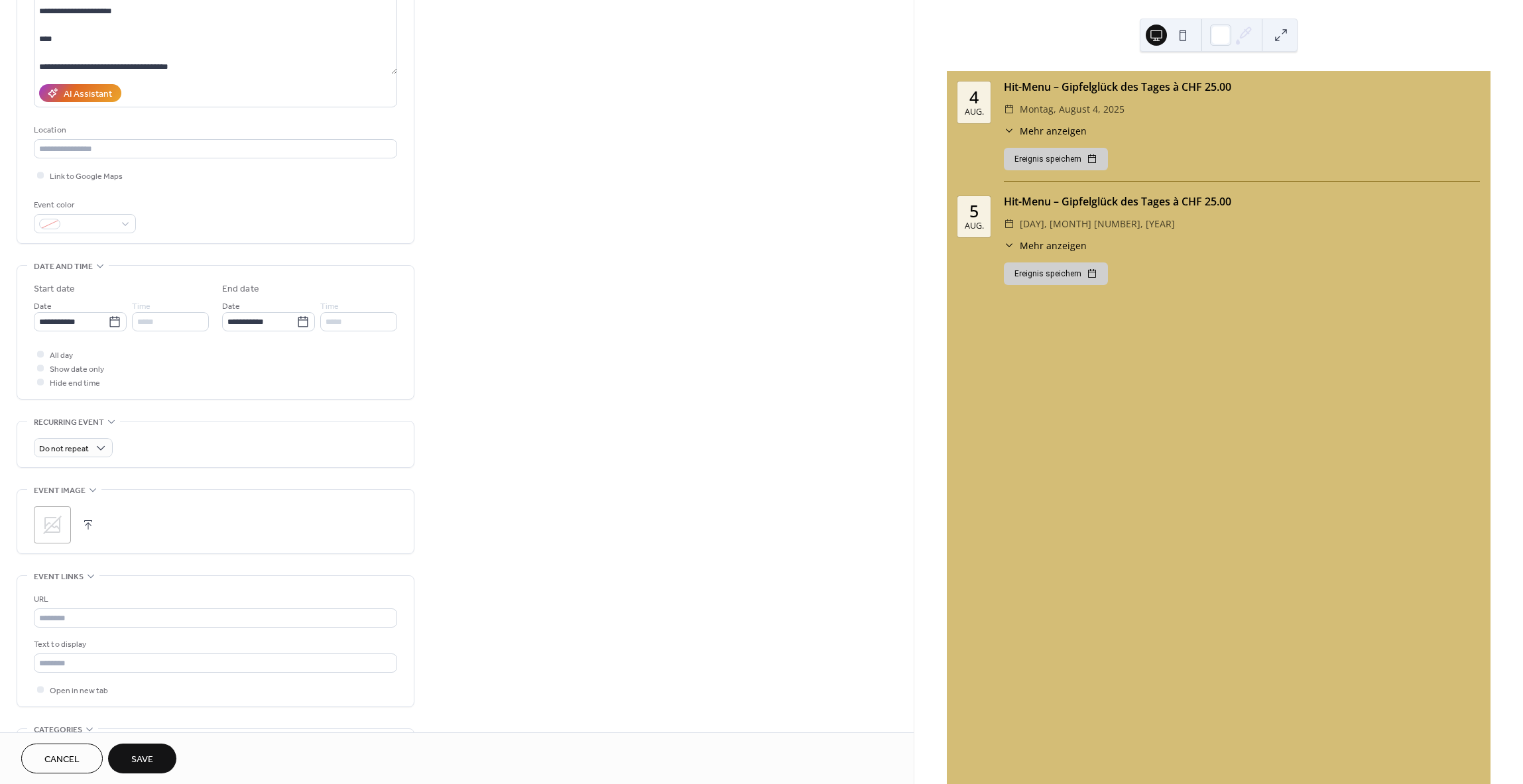 scroll, scrollTop: 199, scrollLeft: 0, axis: vertical 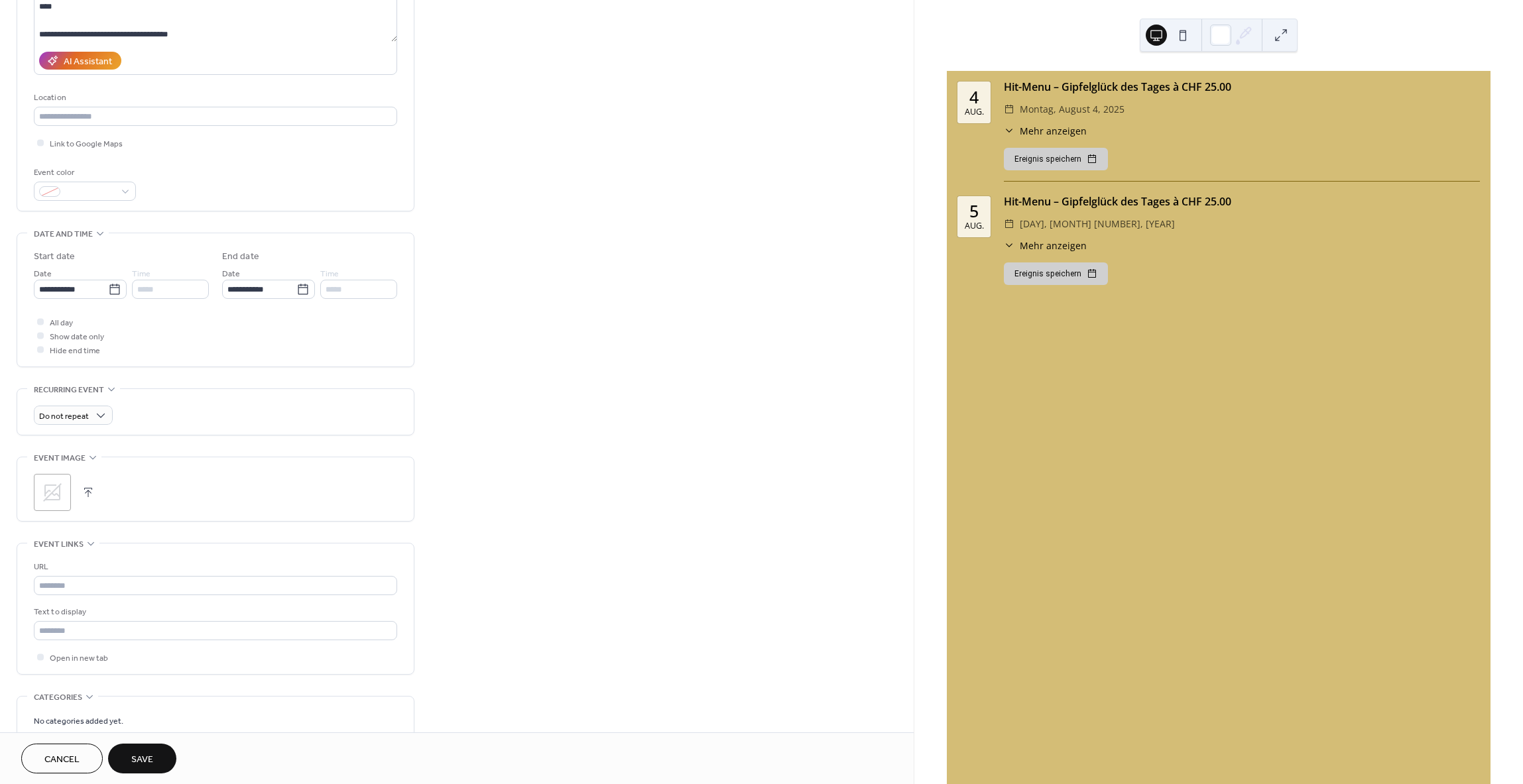click on "Save" at bounding box center (142, 759) 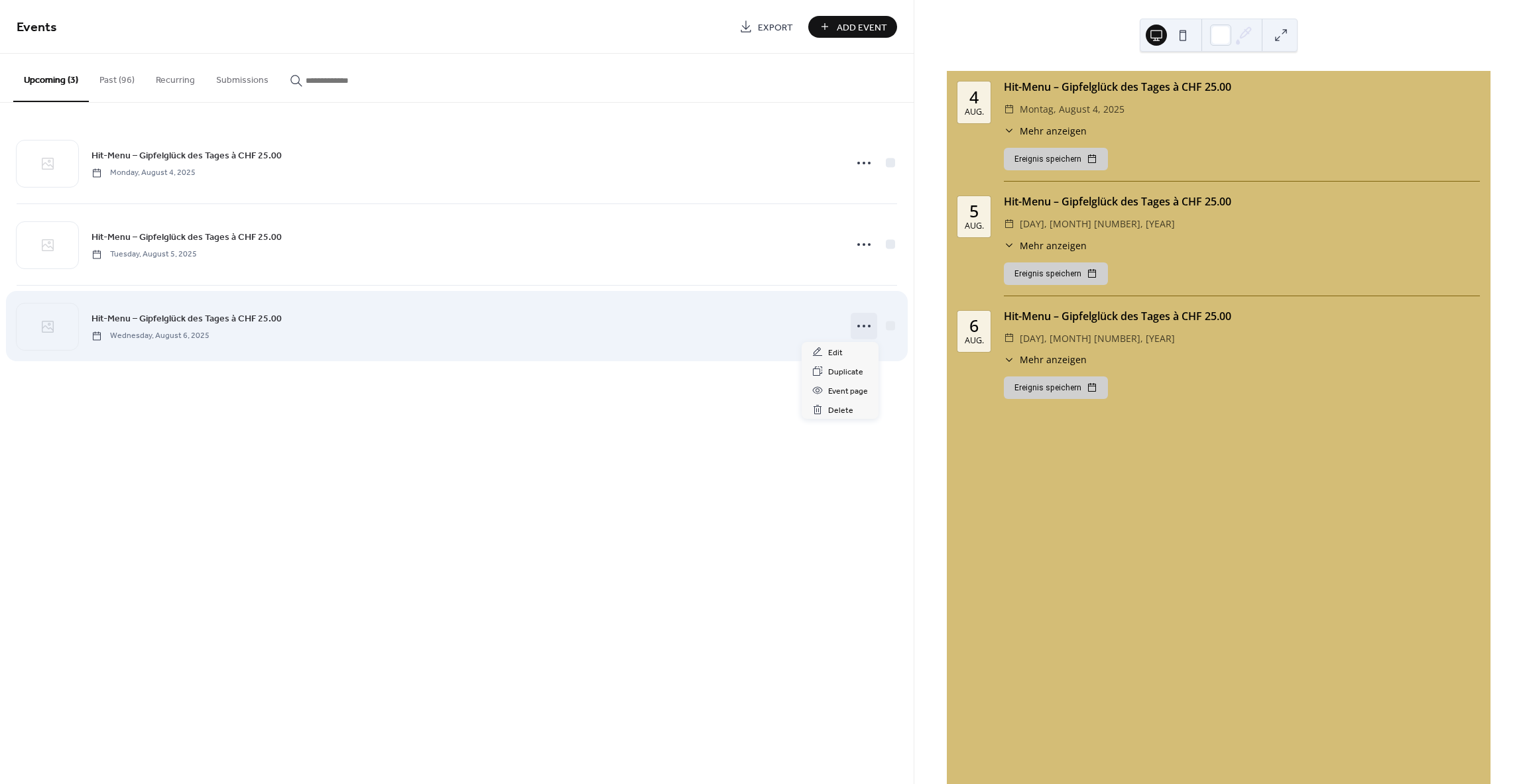 click 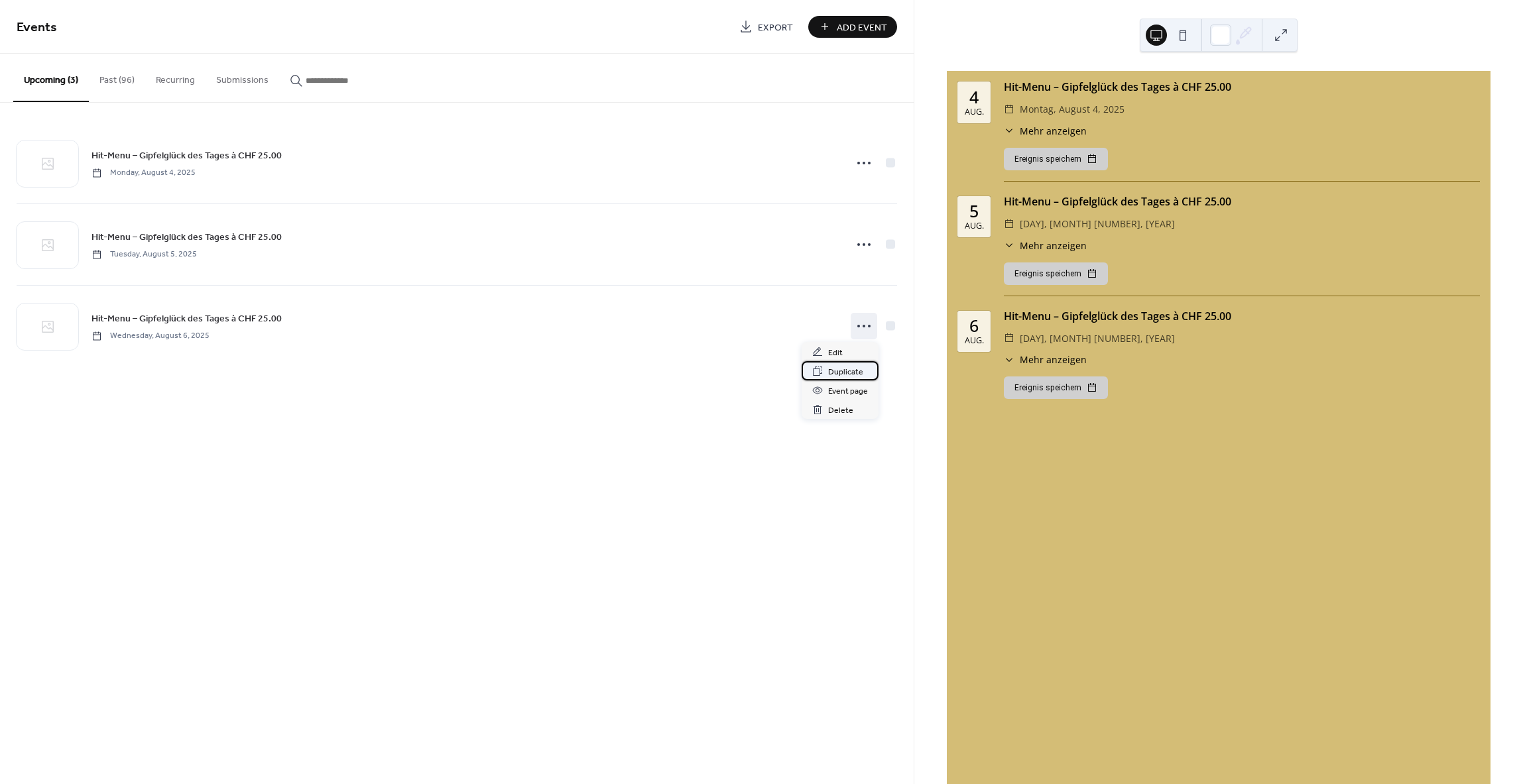 click on "Duplicate" at bounding box center (845, 372) 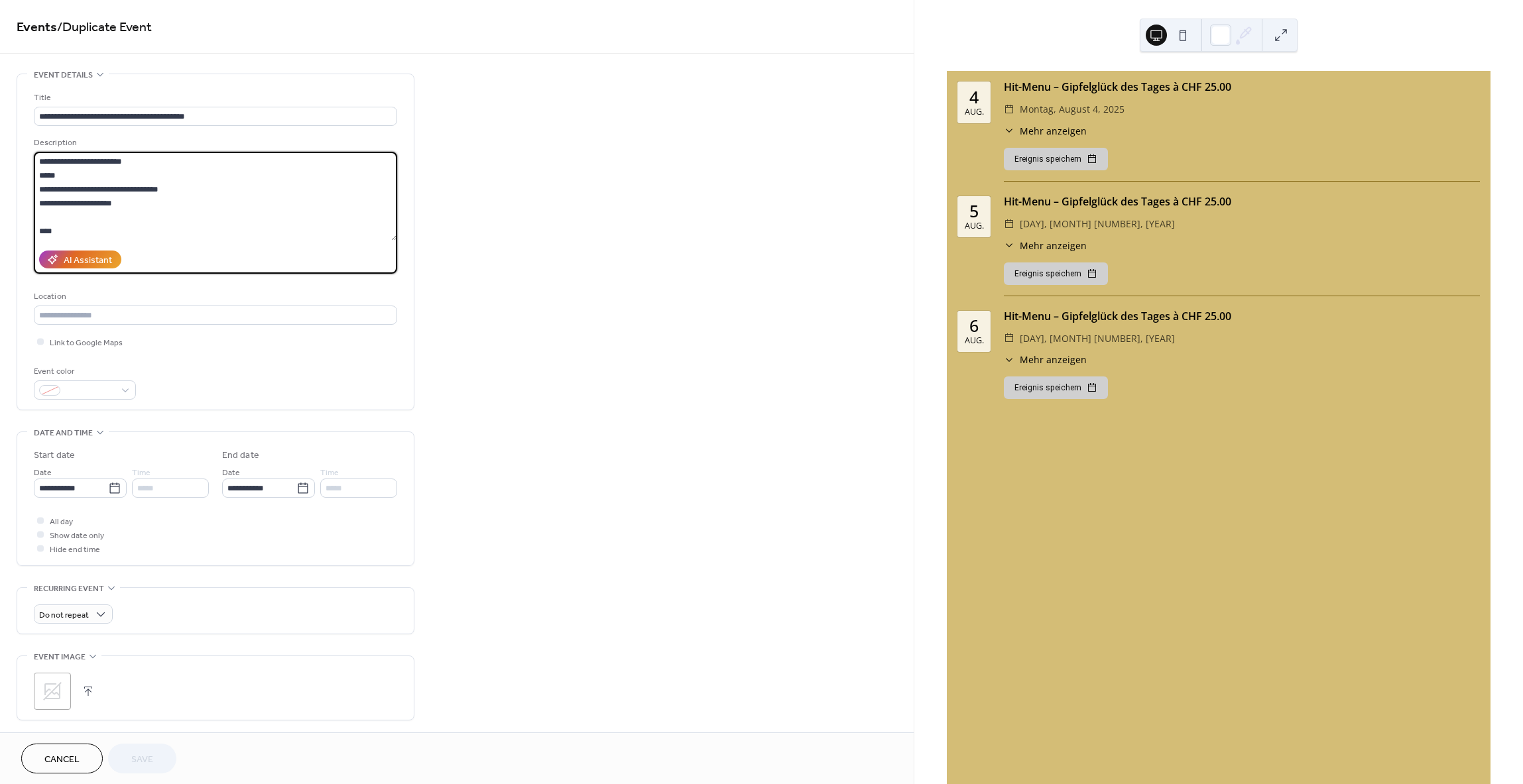 scroll, scrollTop: 42, scrollLeft: 0, axis: vertical 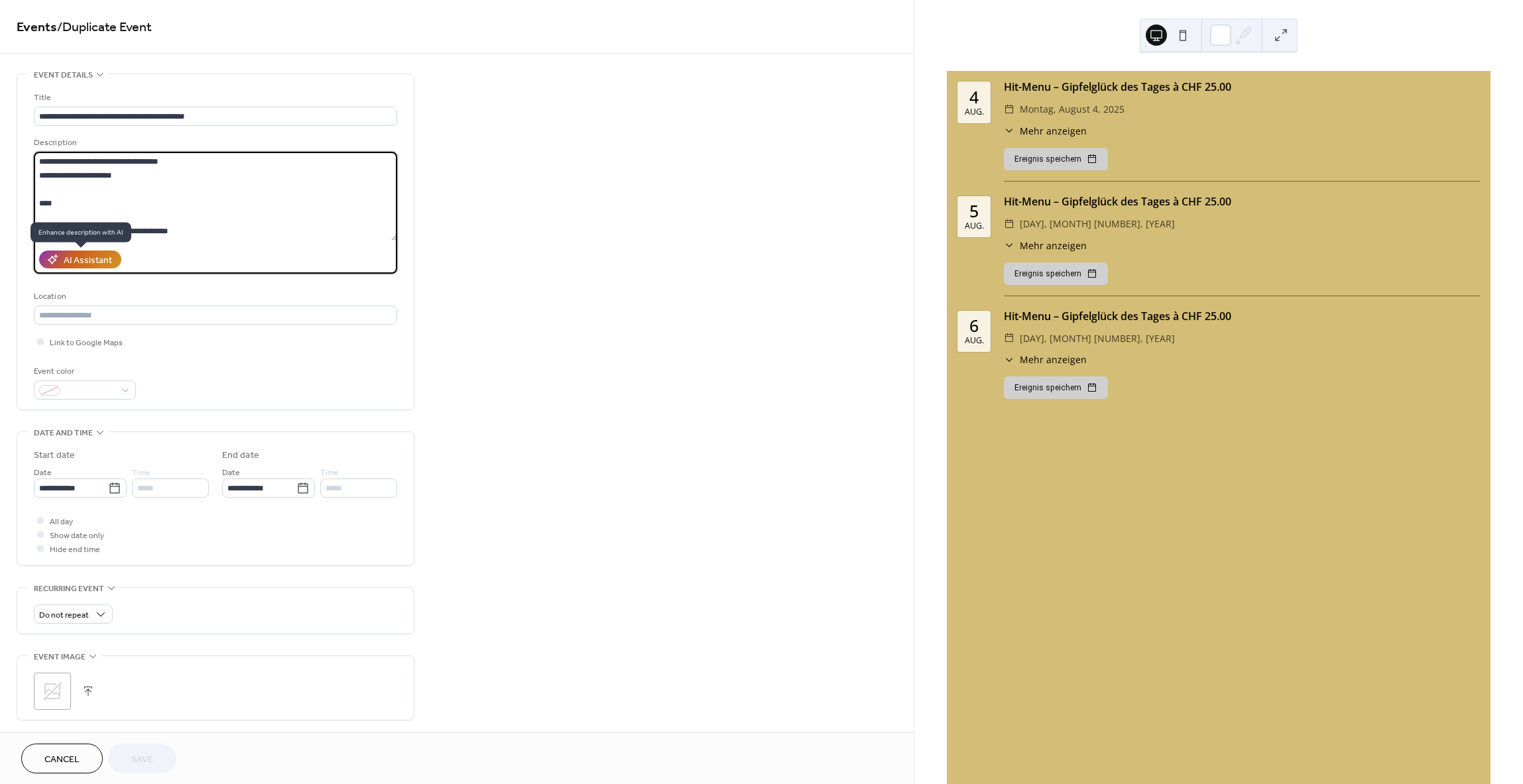 drag, startPoint x: 37, startPoint y: 187, endPoint x: 74, endPoint y: 251, distance: 73.92564 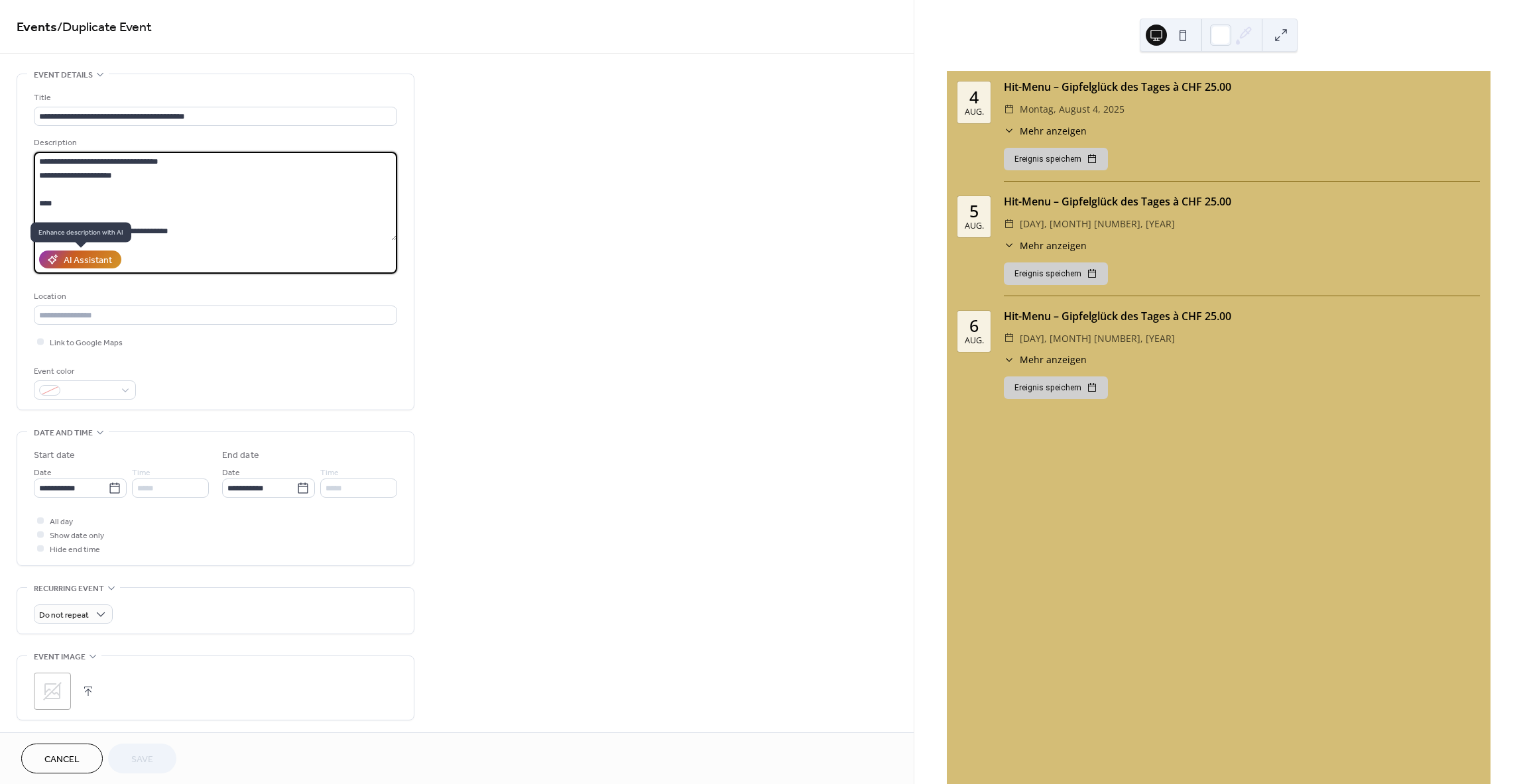 click on "**********" at bounding box center [215, 205] 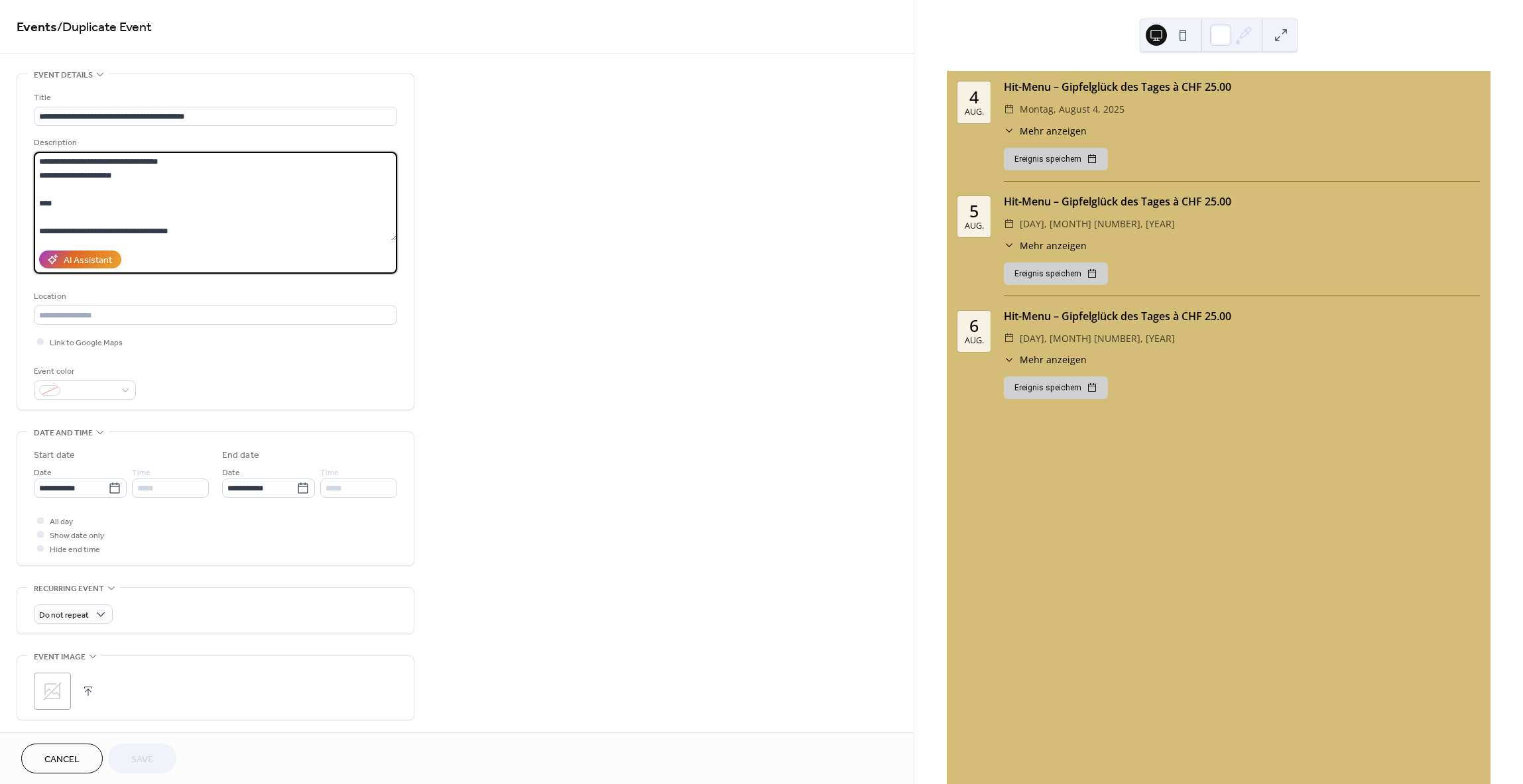 paste on "**********" 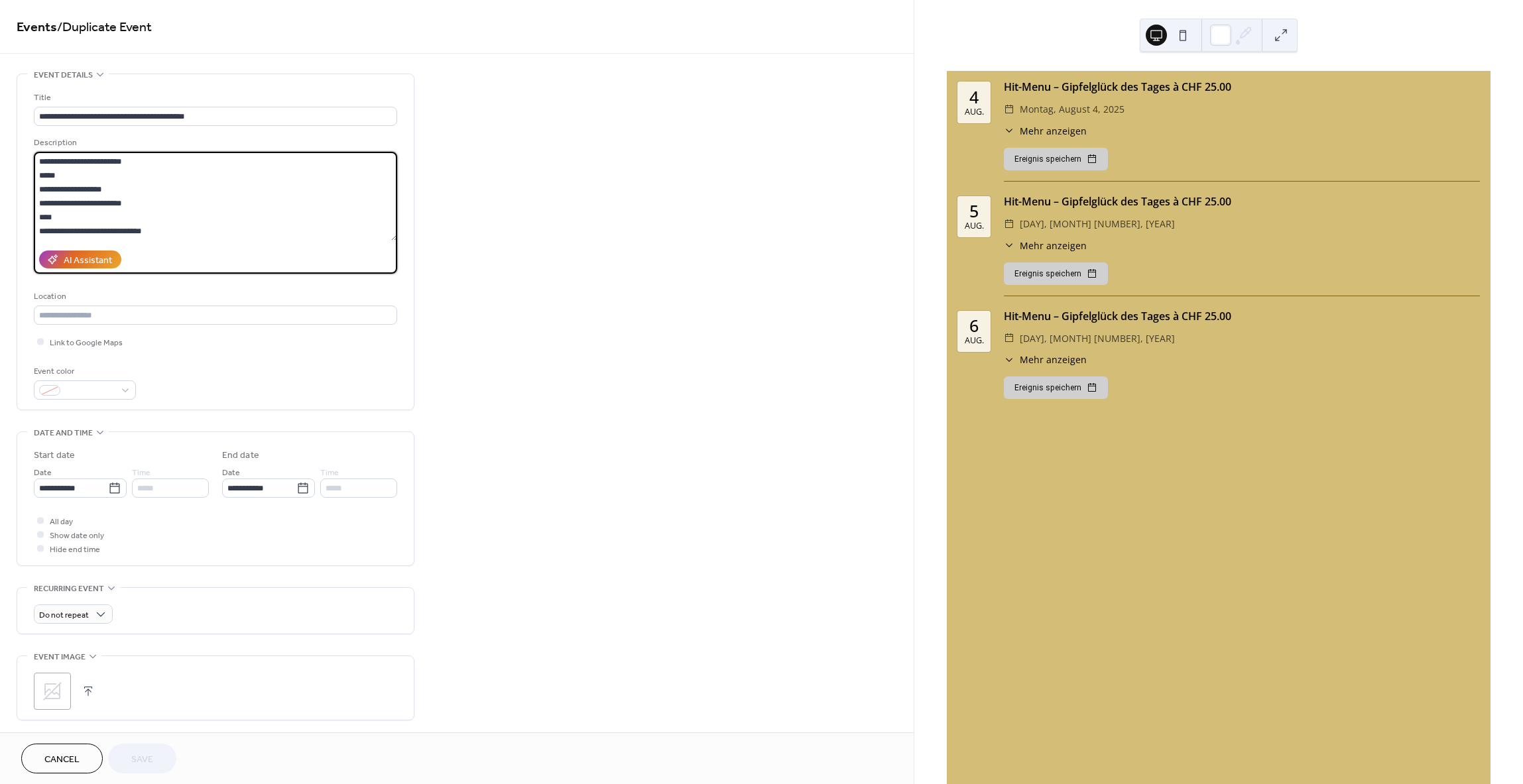 scroll, scrollTop: 0, scrollLeft: 0, axis: both 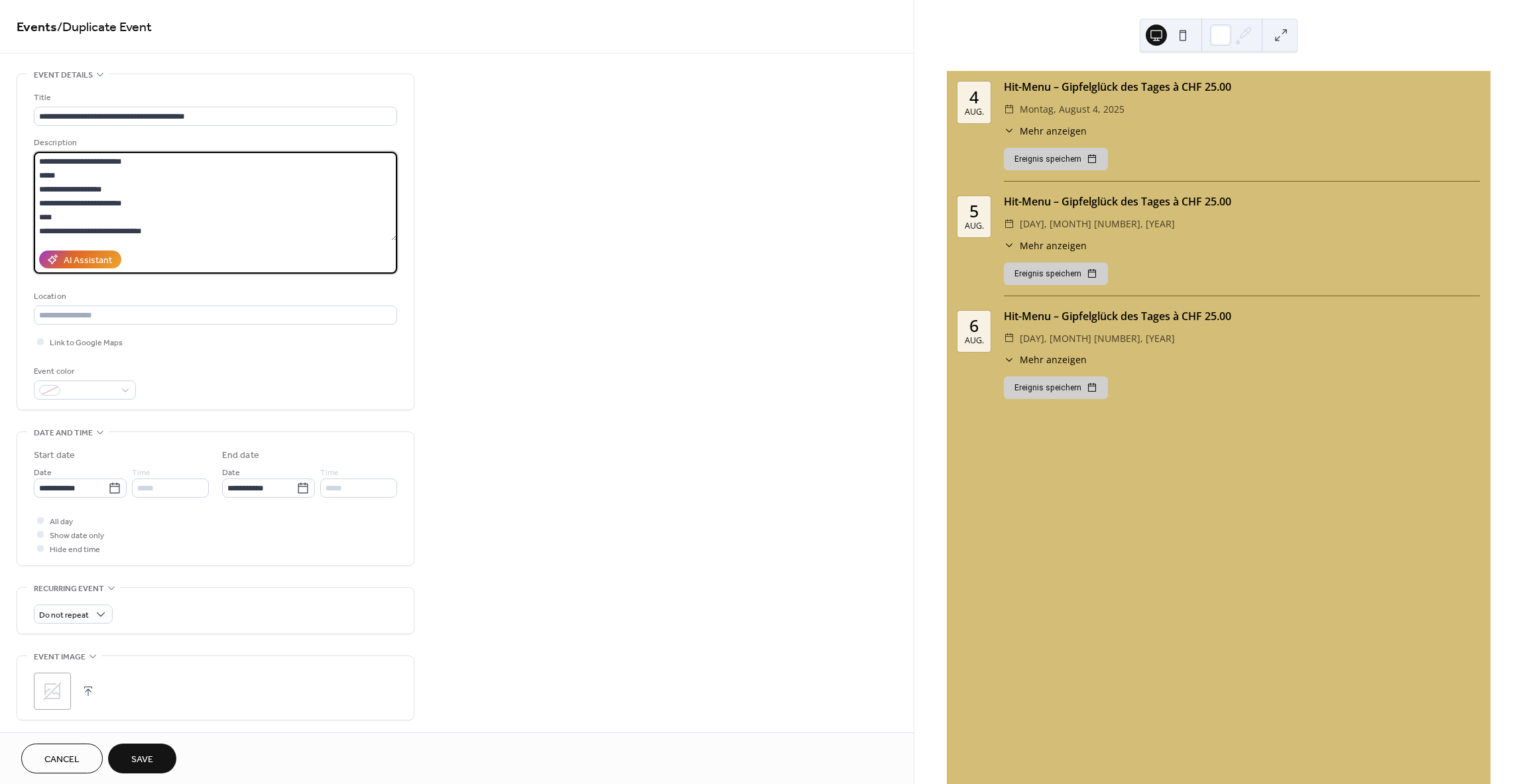 click on "**********" at bounding box center (215, 196) 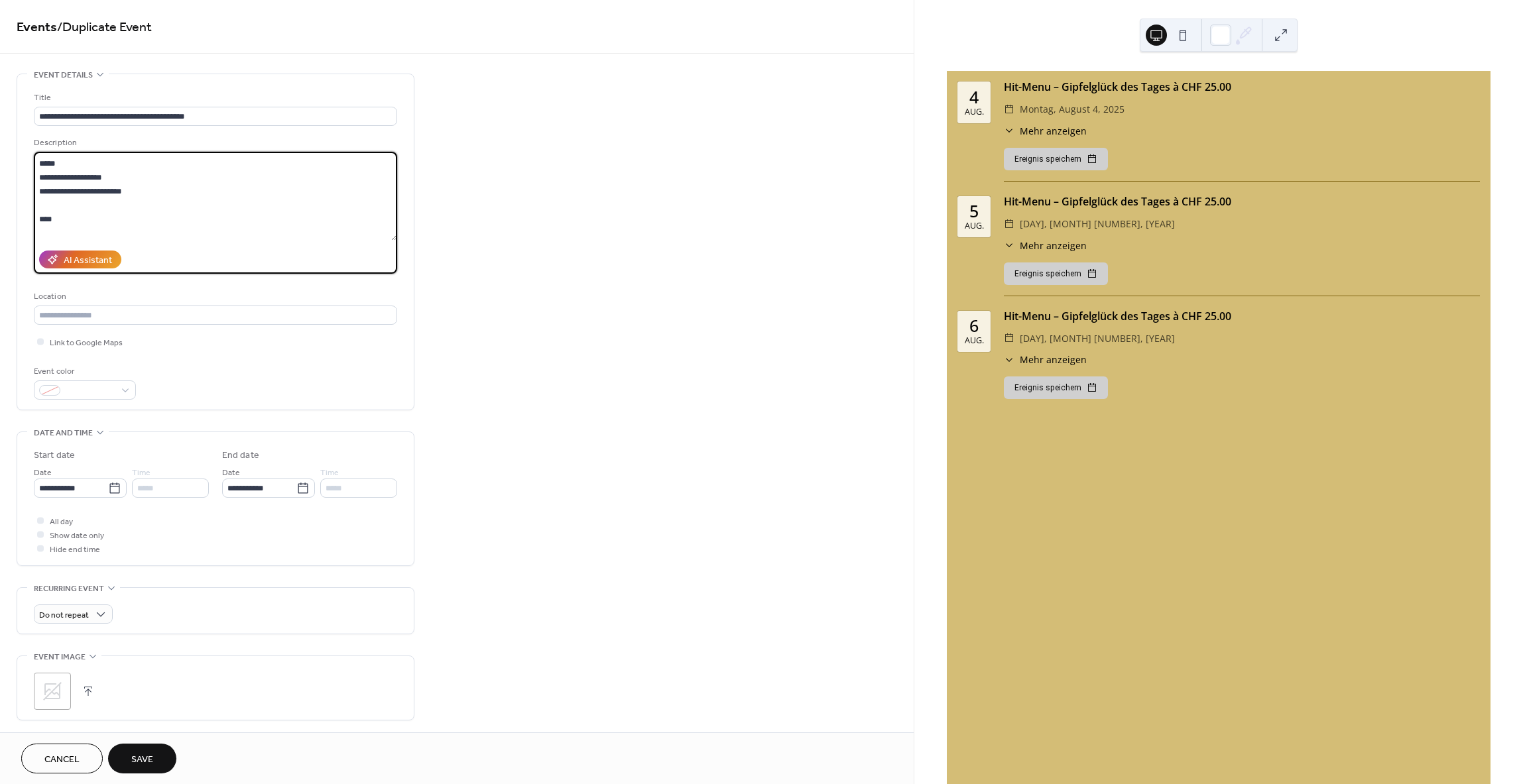 scroll, scrollTop: 26, scrollLeft: 0, axis: vertical 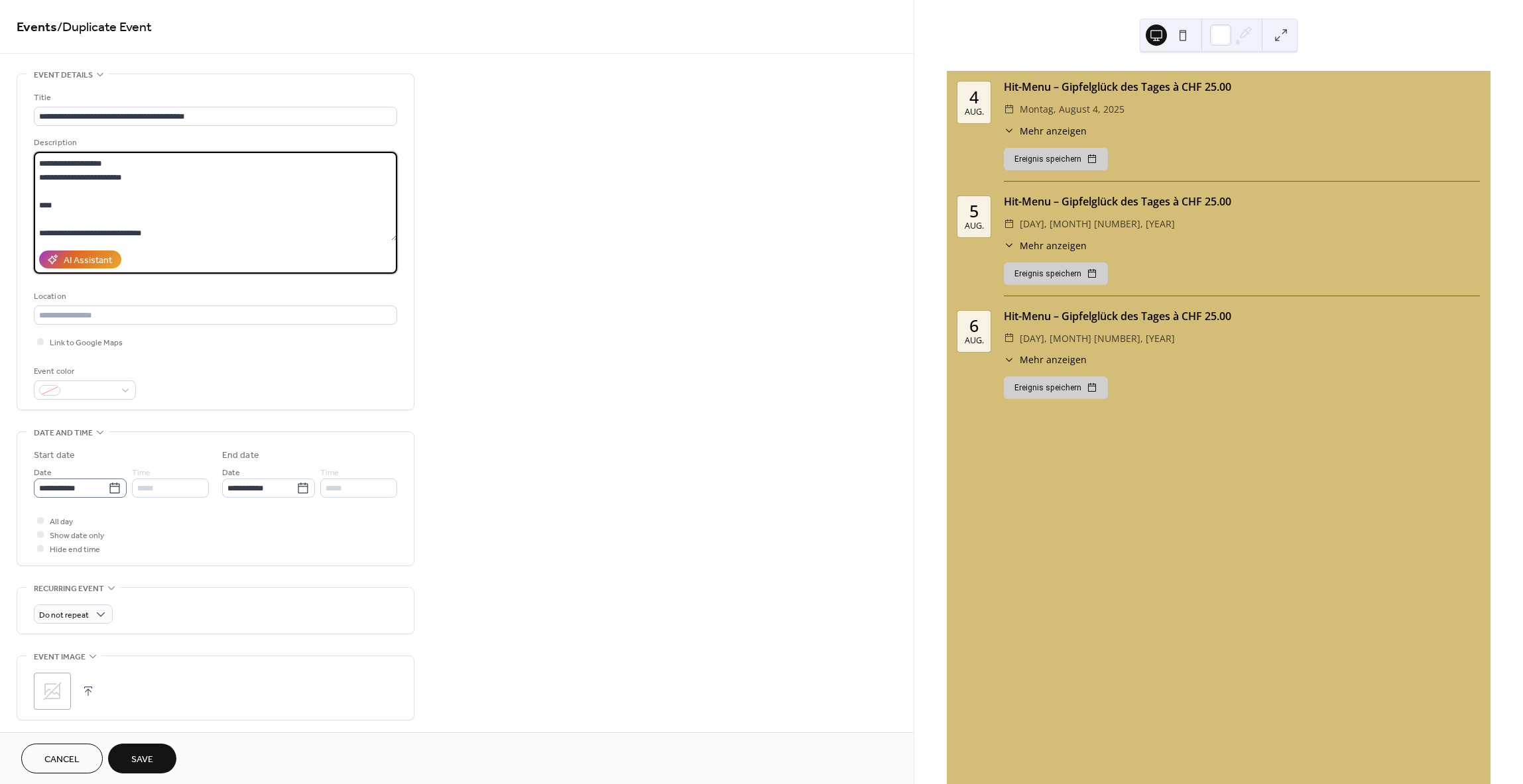 type on "**********" 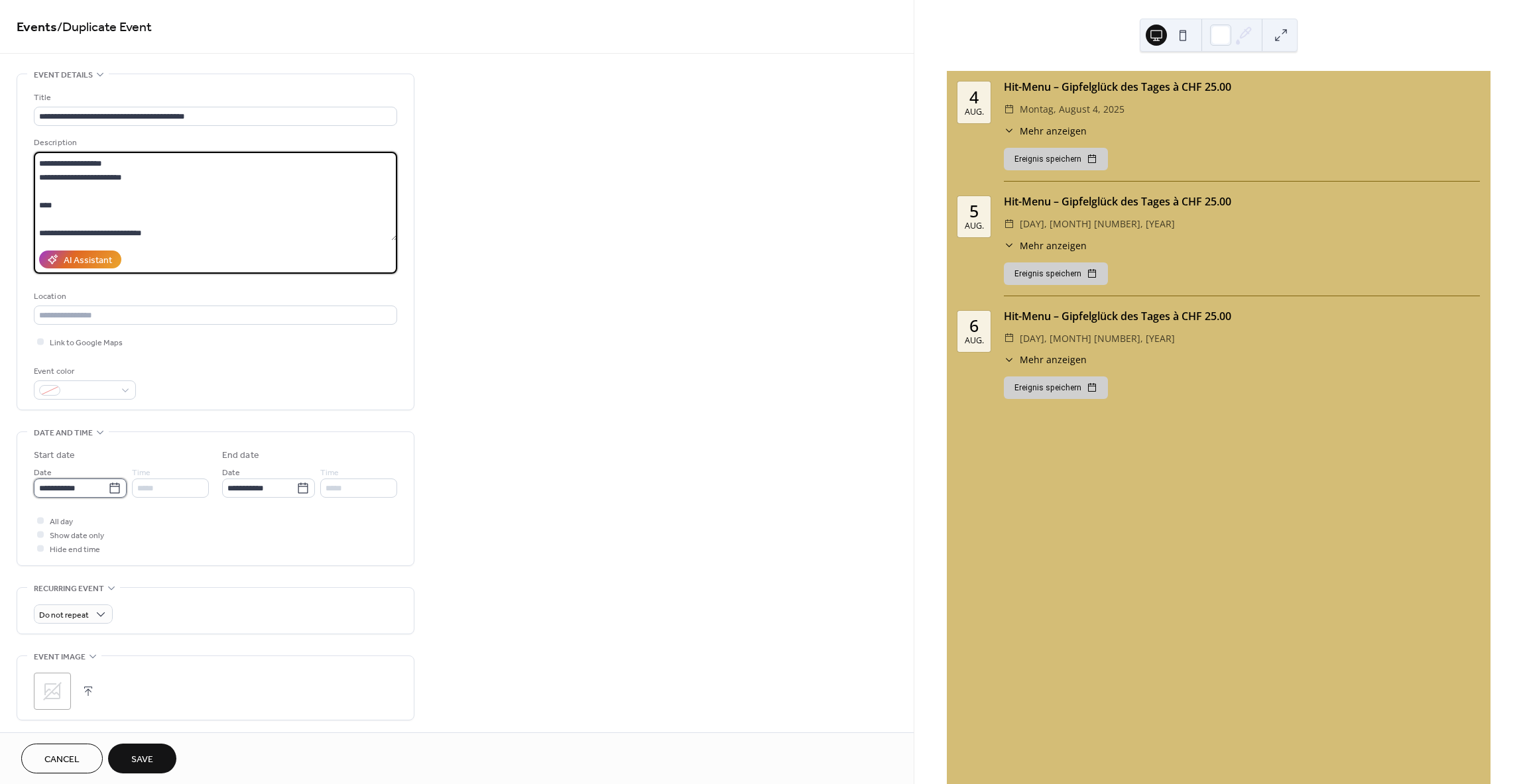 click on "**********" at bounding box center (71, 488) 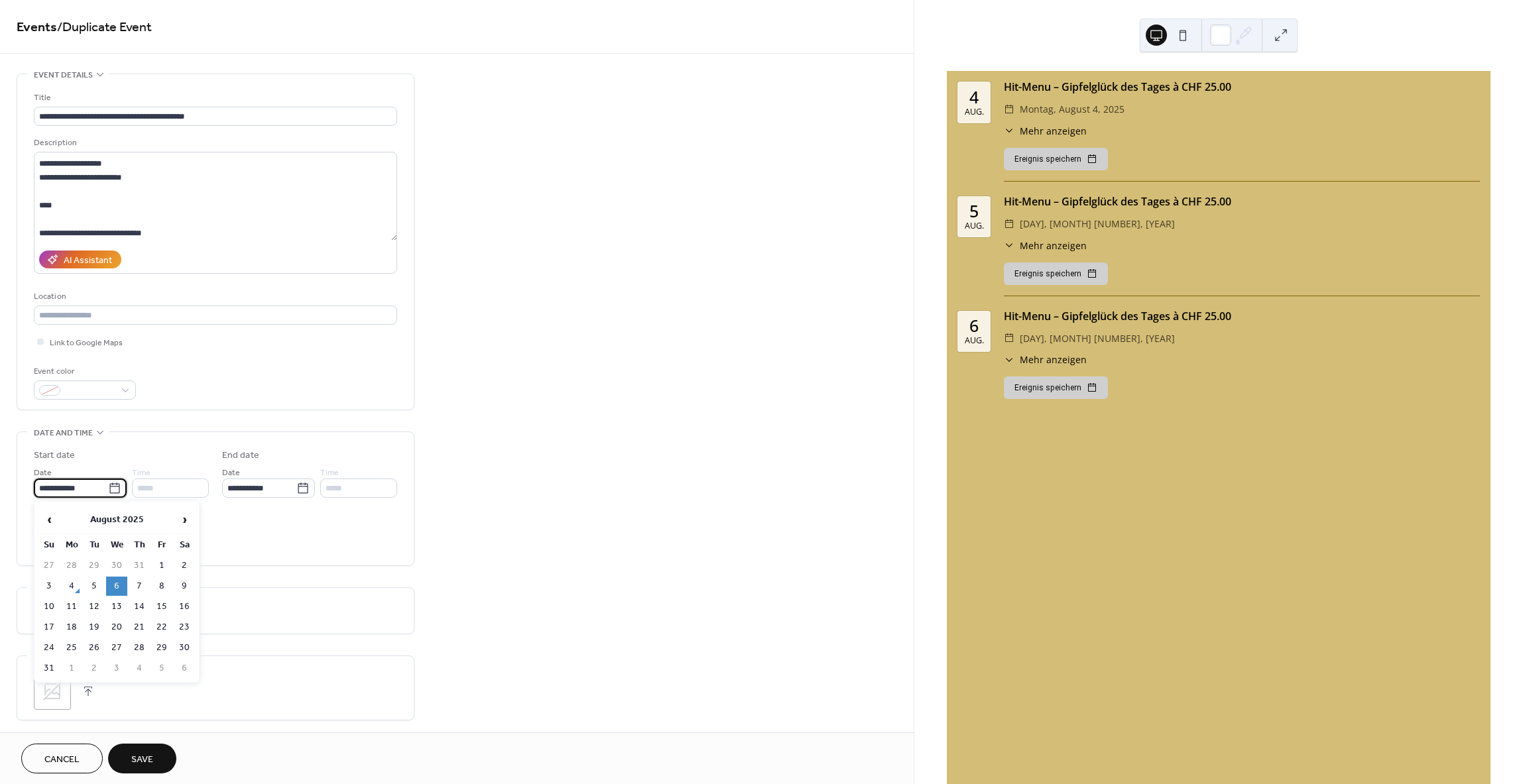 click on "7" at bounding box center (139, 586) 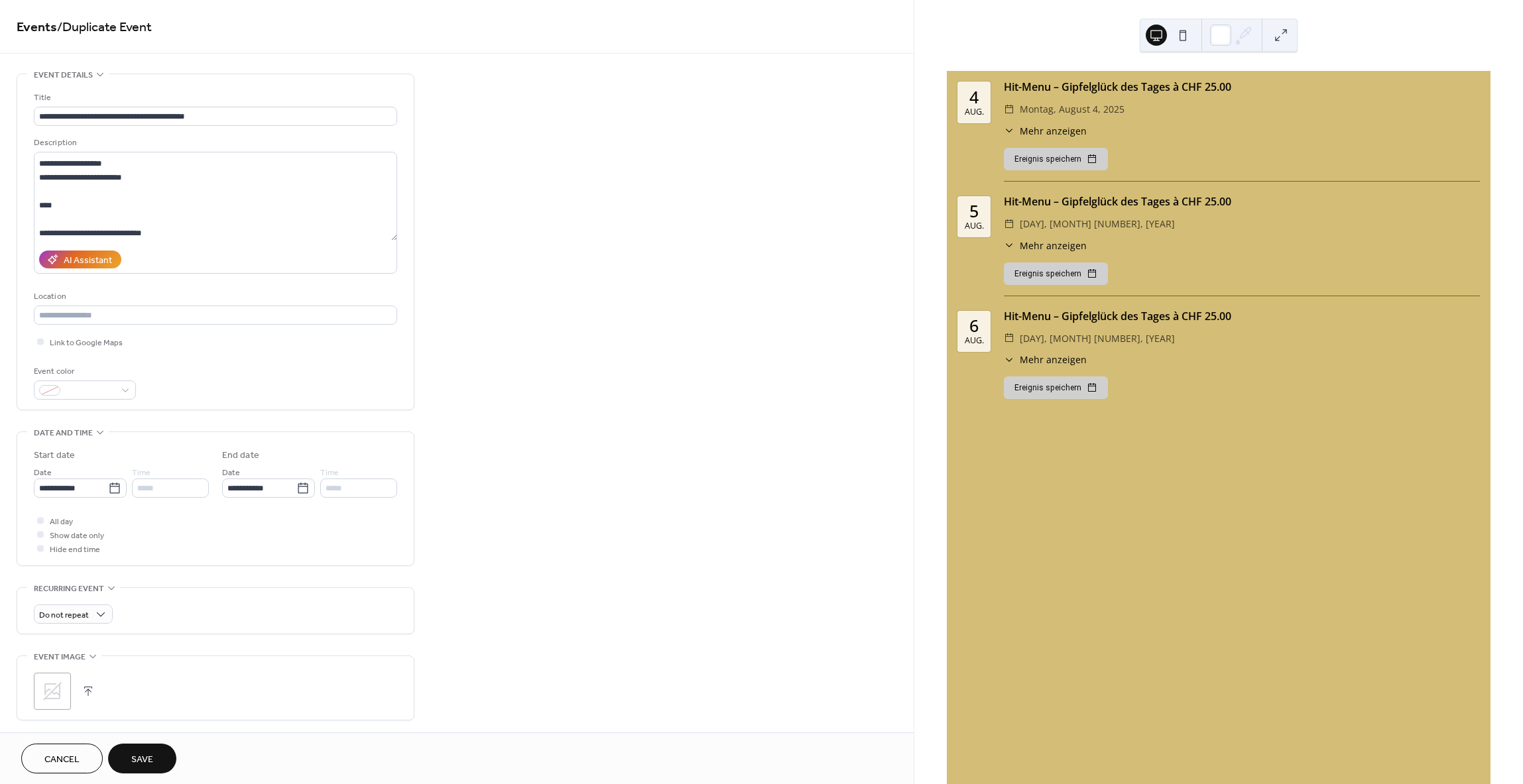 click on "Save" at bounding box center (142, 759) 